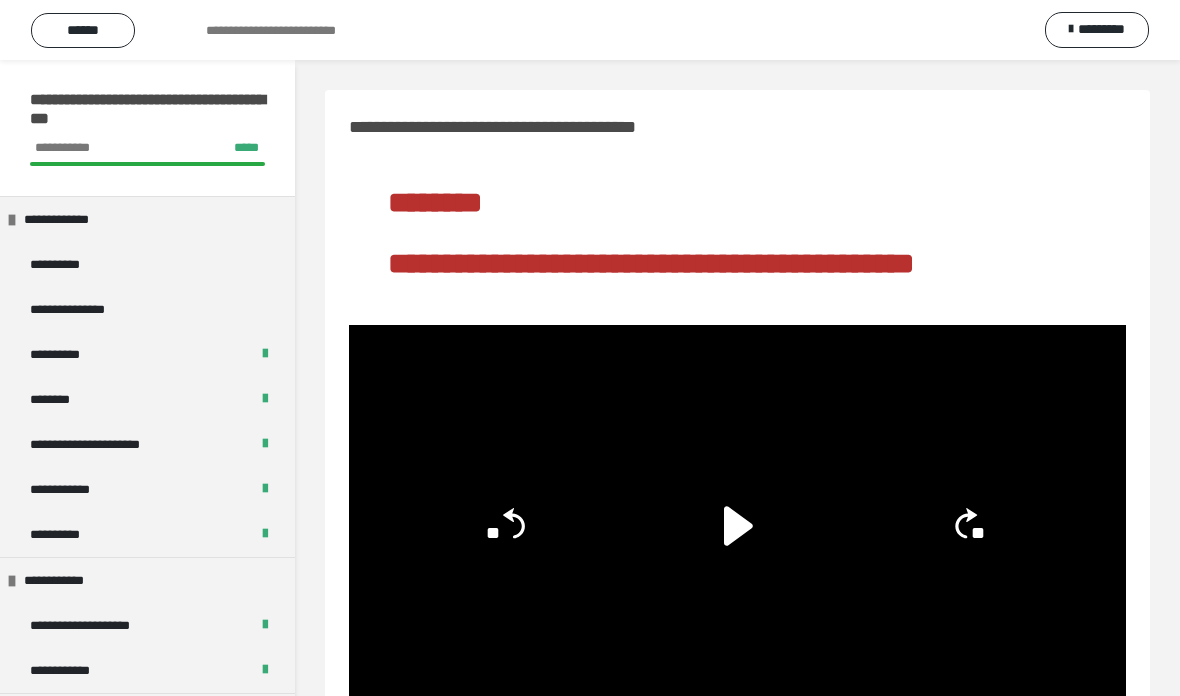 scroll, scrollTop: 98, scrollLeft: 0, axis: vertical 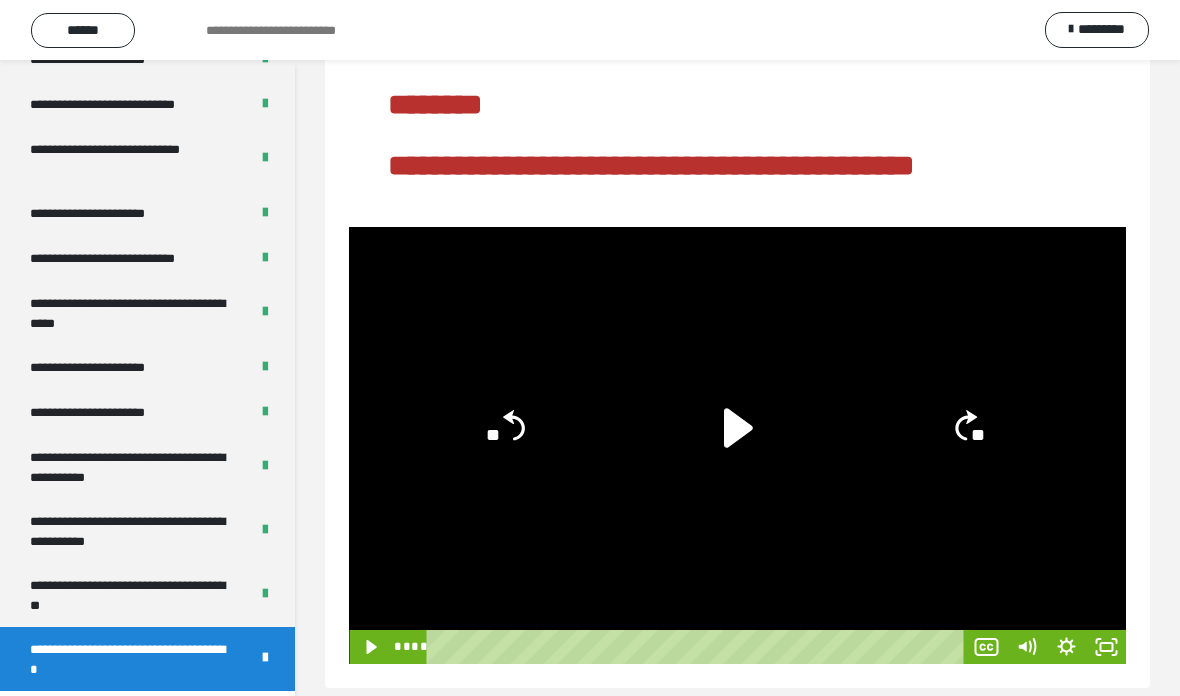 click on "**********" at bounding box center [131, 531] 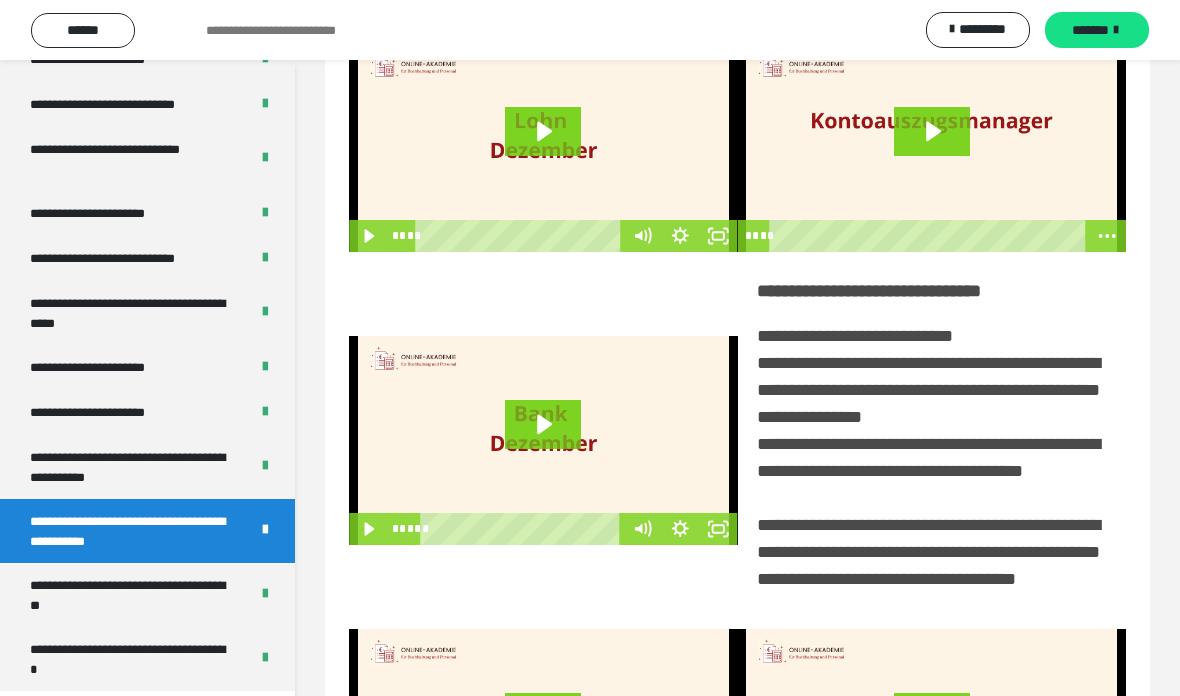 click on "**********" at bounding box center (131, 595) 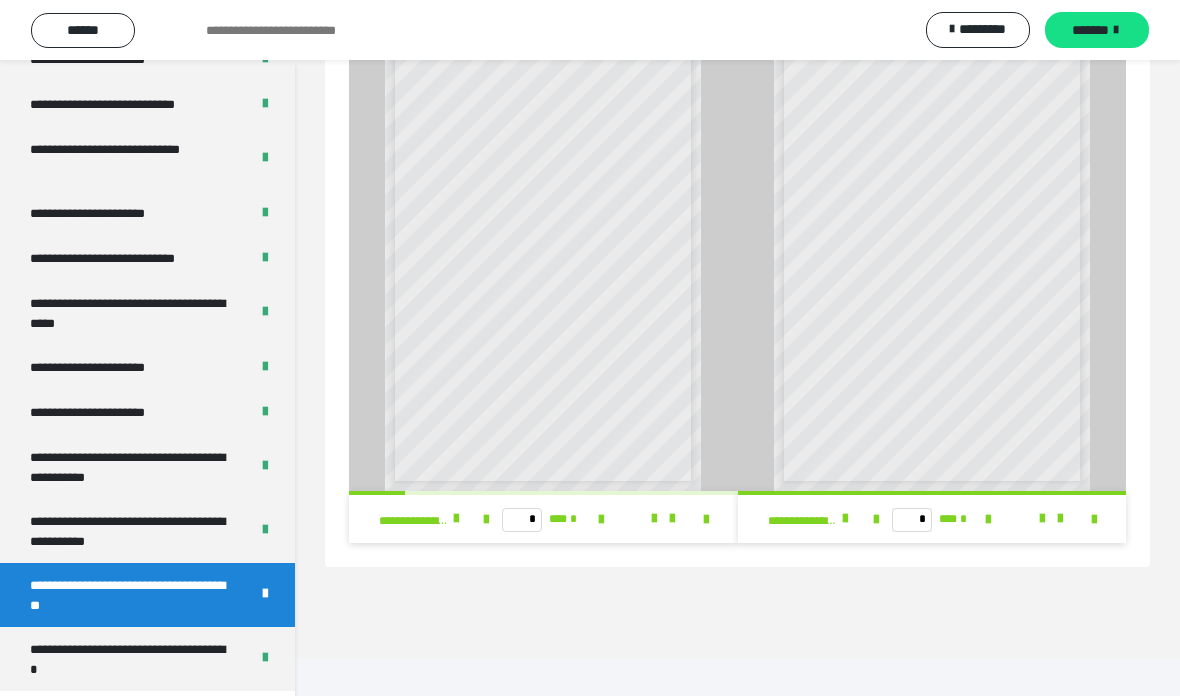 click on "**********" at bounding box center (131, 531) 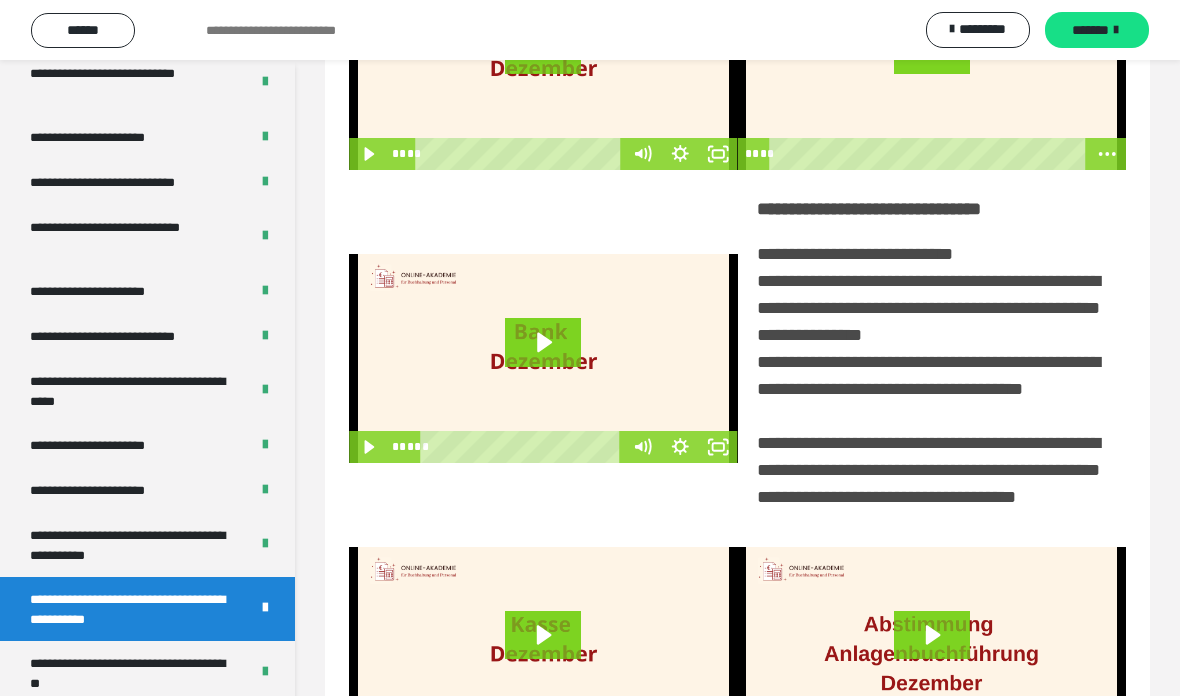 scroll, scrollTop: 310, scrollLeft: 0, axis: vertical 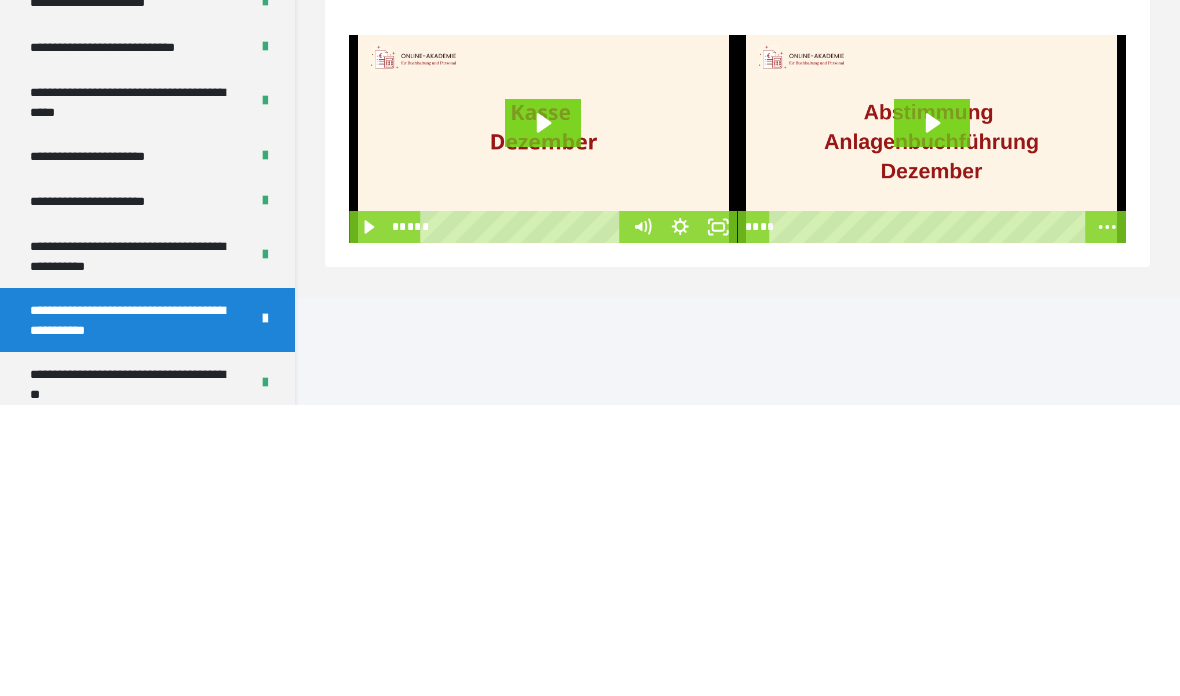 click 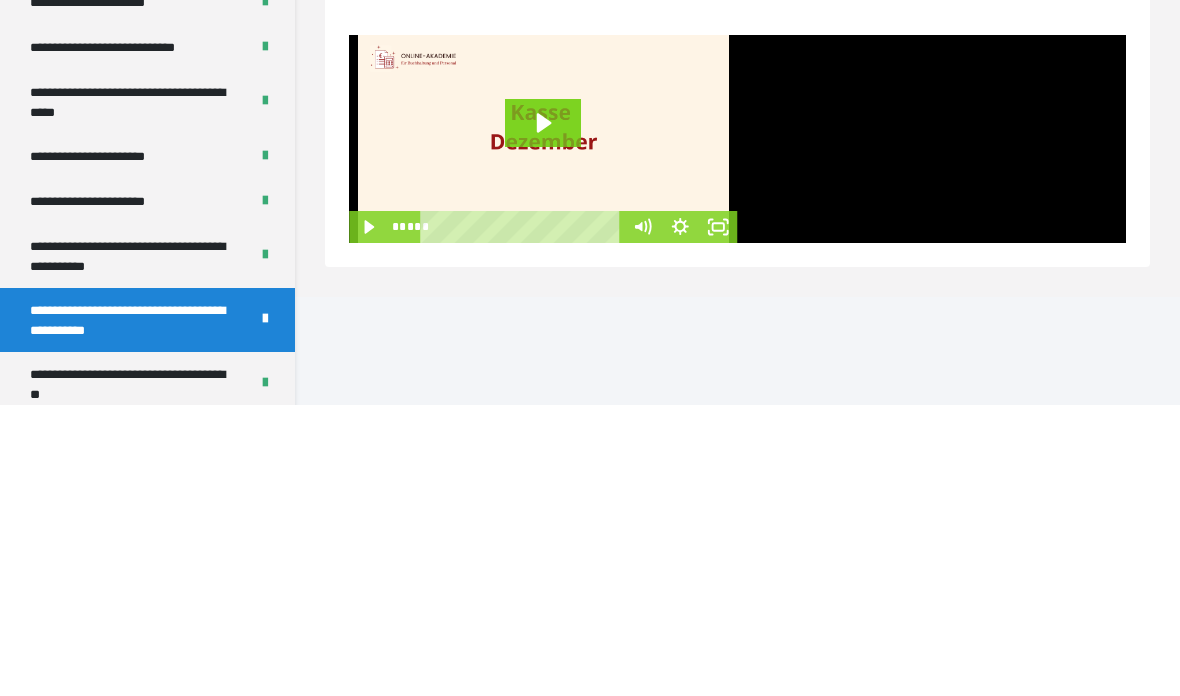 click at bounding box center [932, 430] 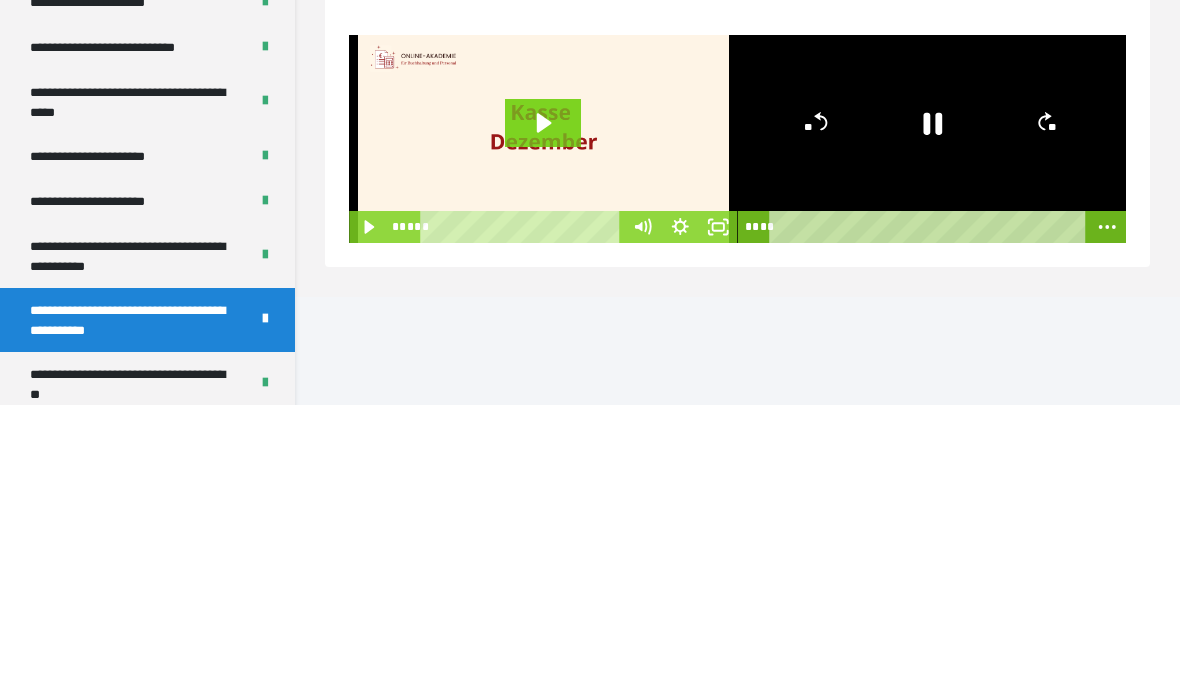 click 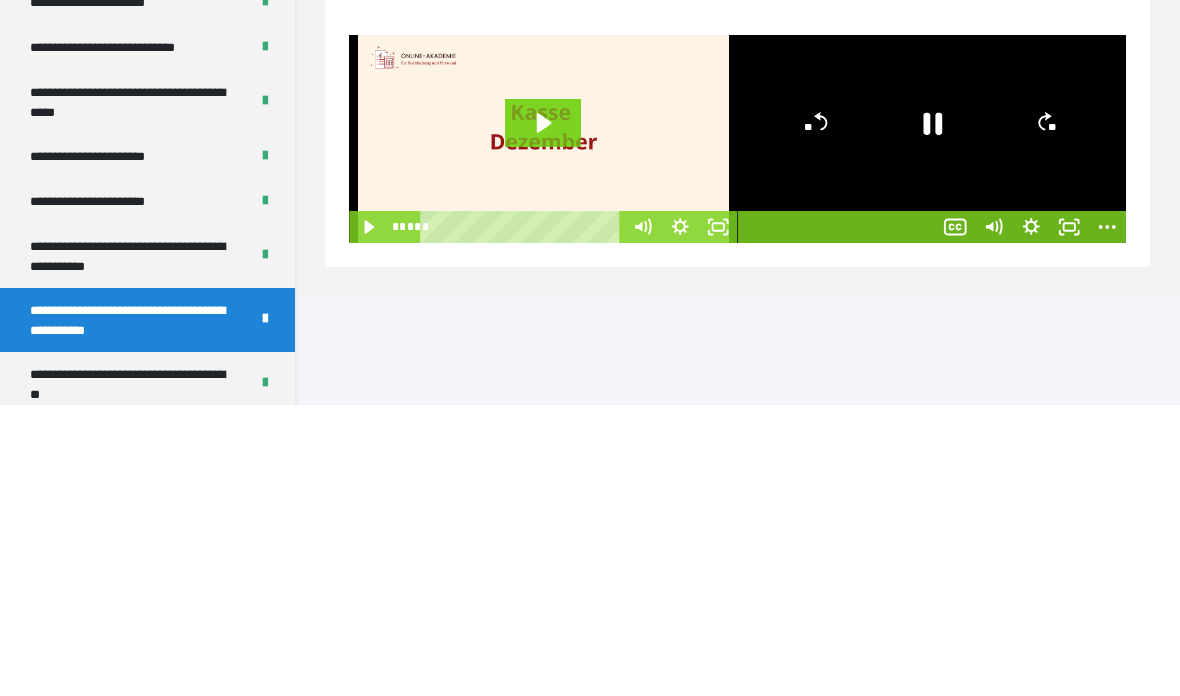 click 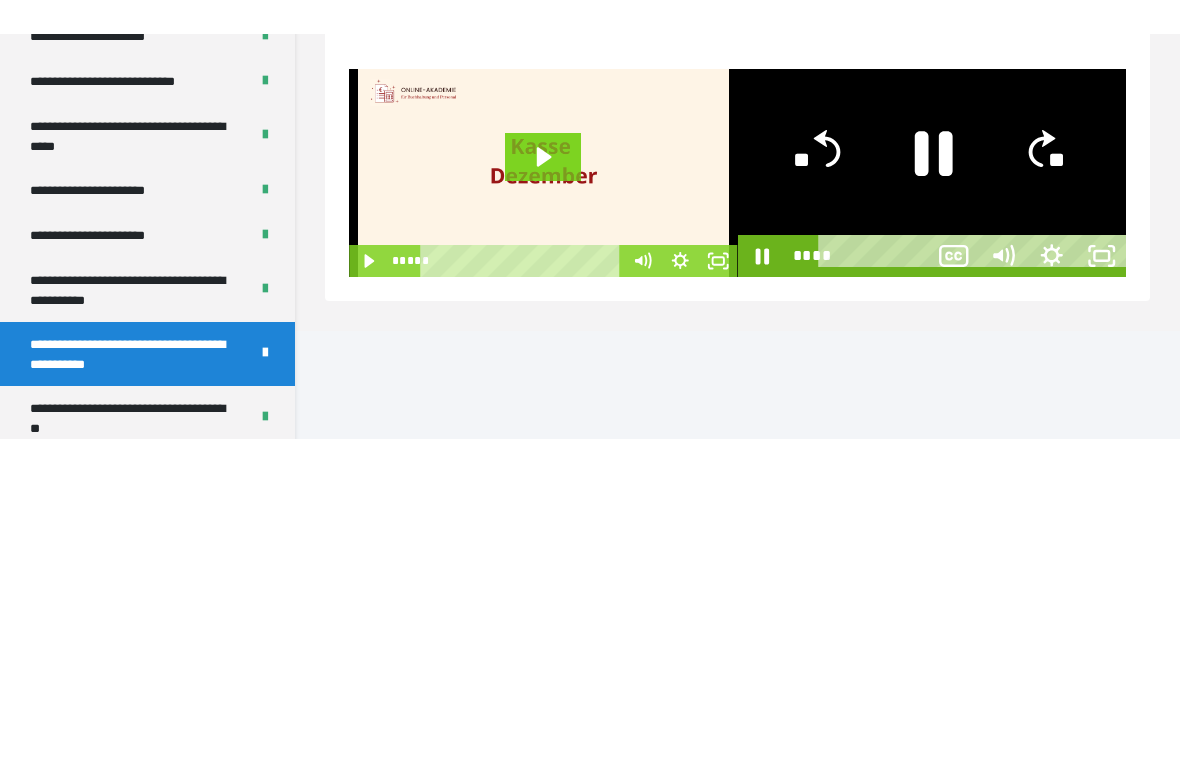 scroll, scrollTop: 24, scrollLeft: 0, axis: vertical 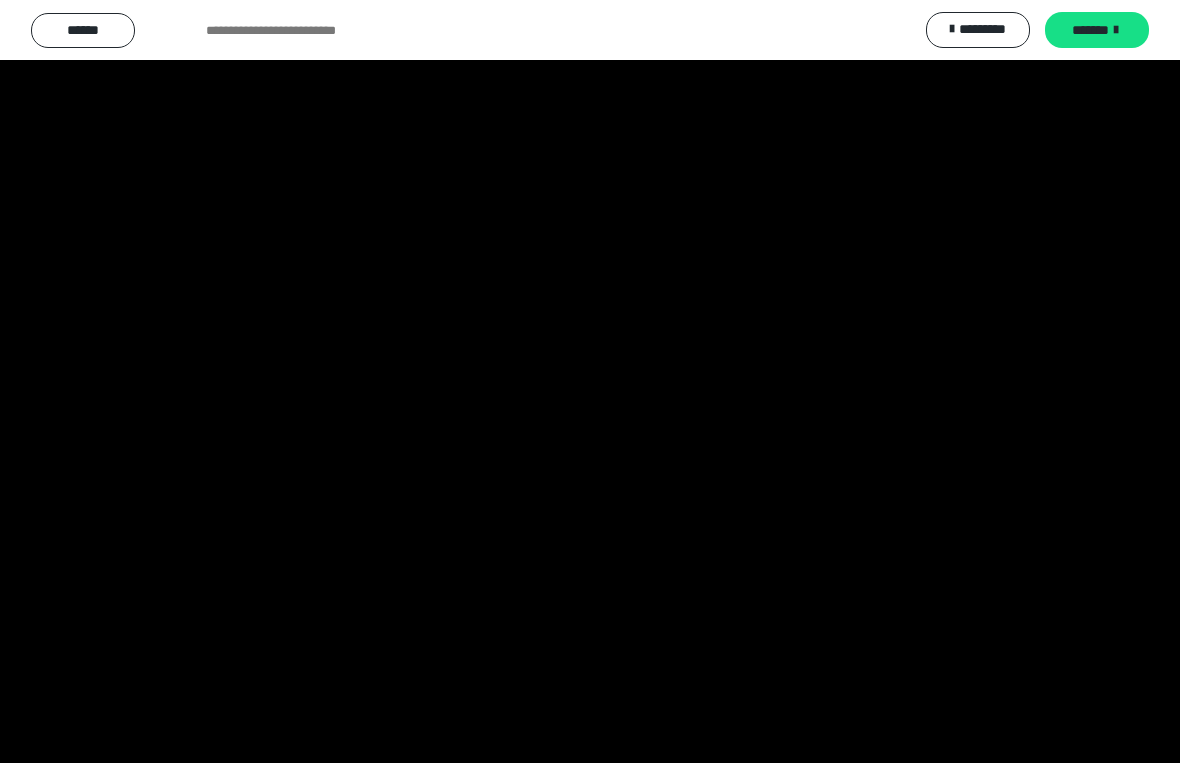 click at bounding box center (590, 381) 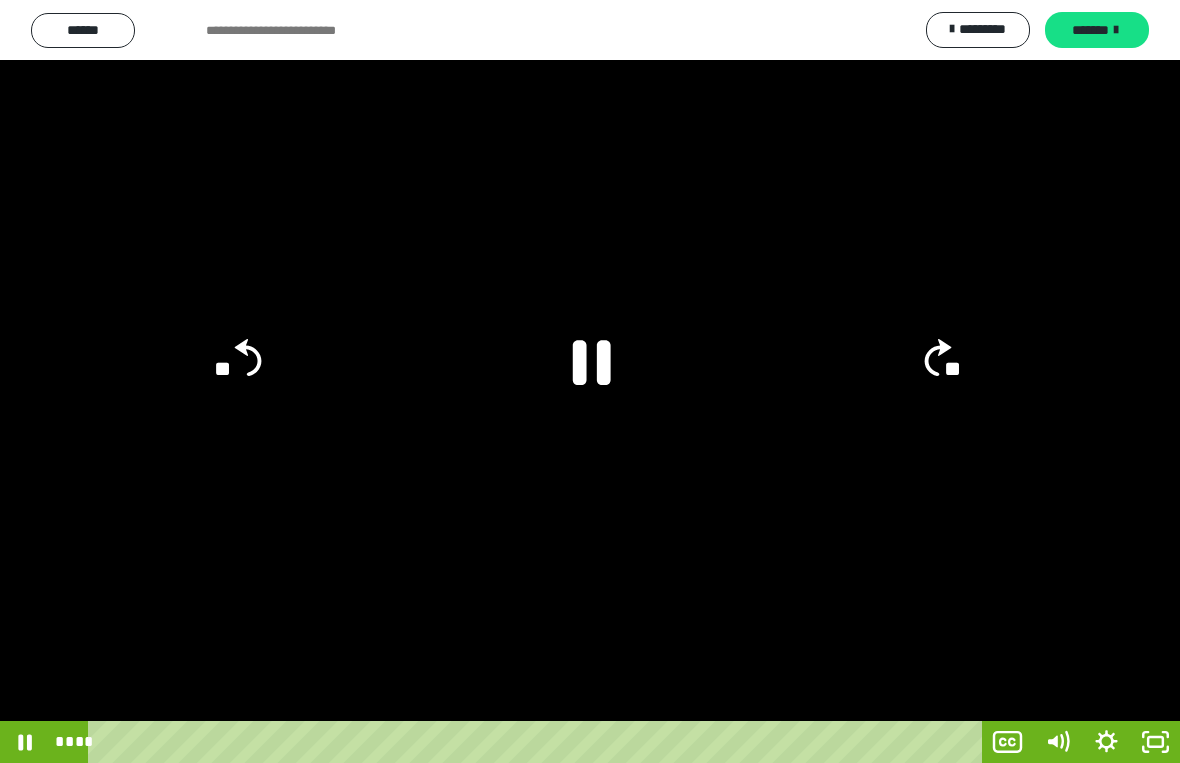 click 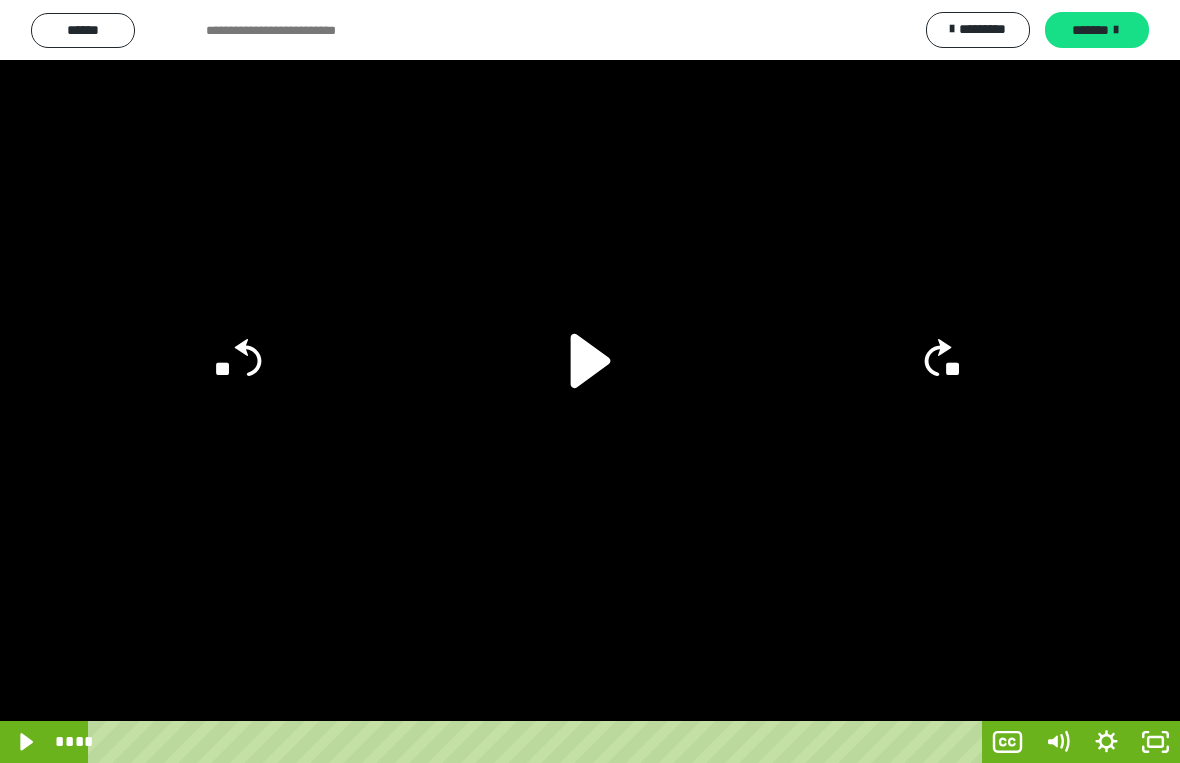 click 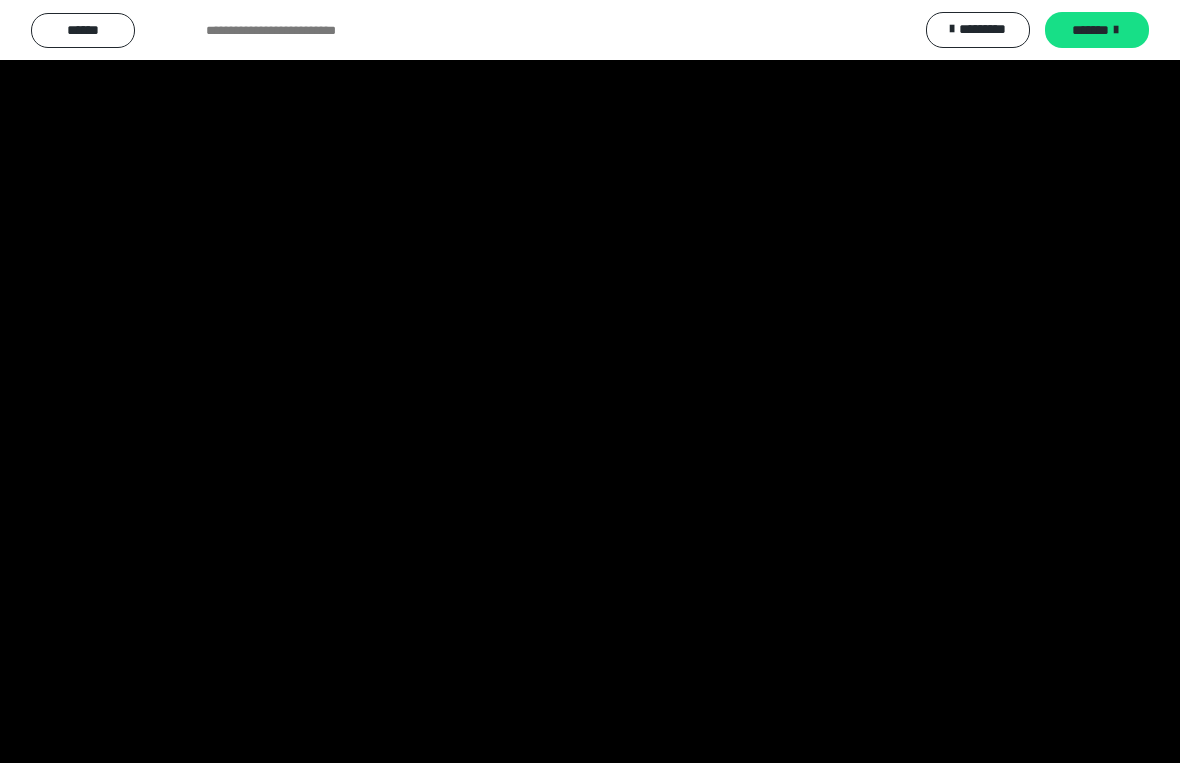 click at bounding box center (590, 381) 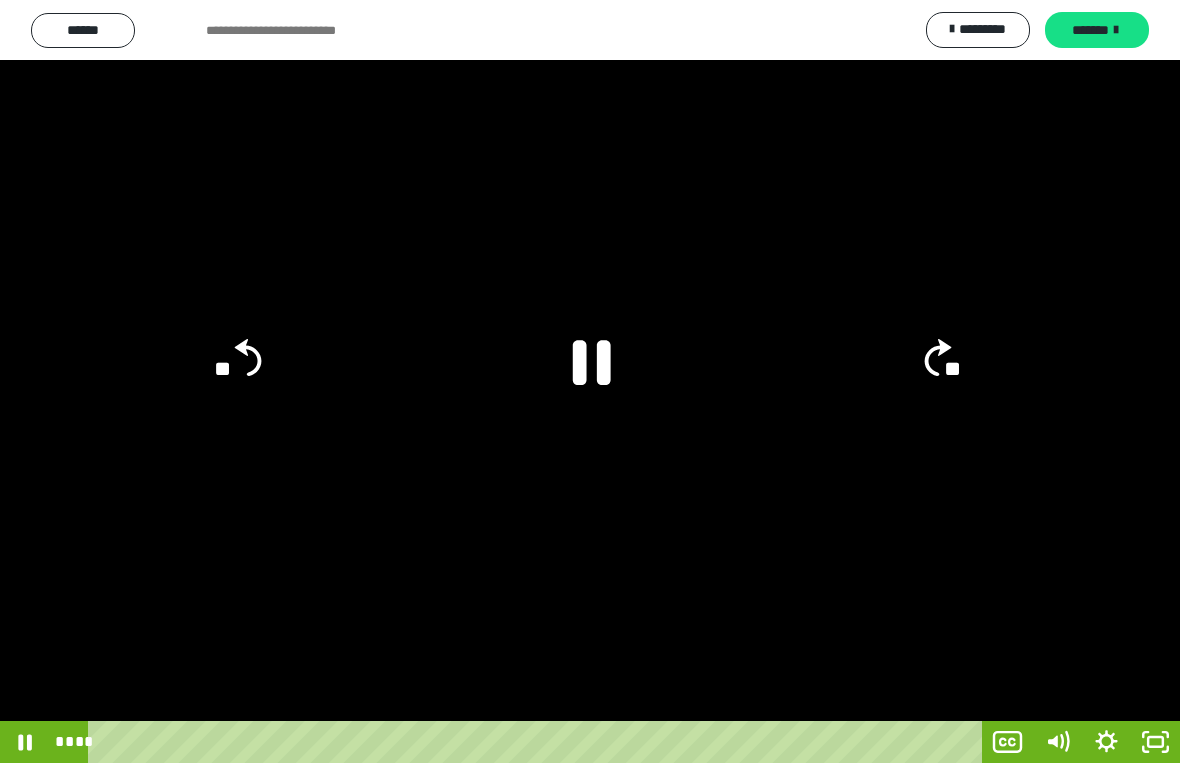 click 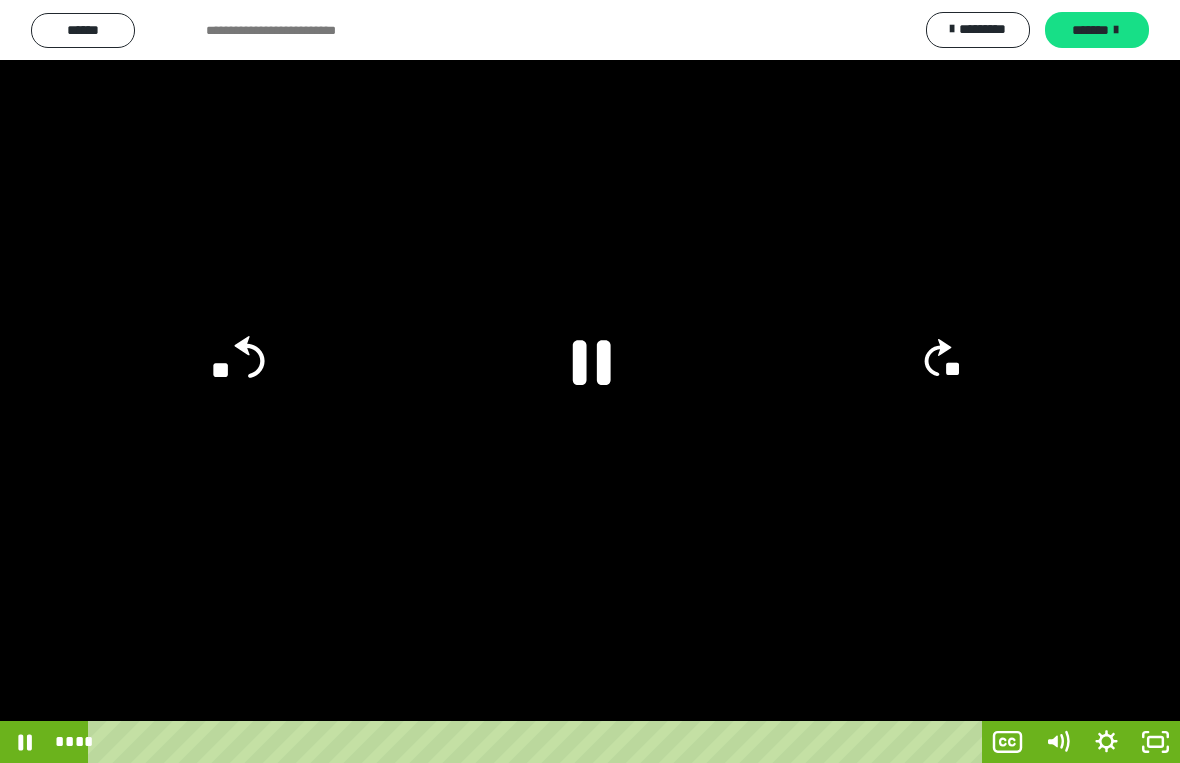click on "**" 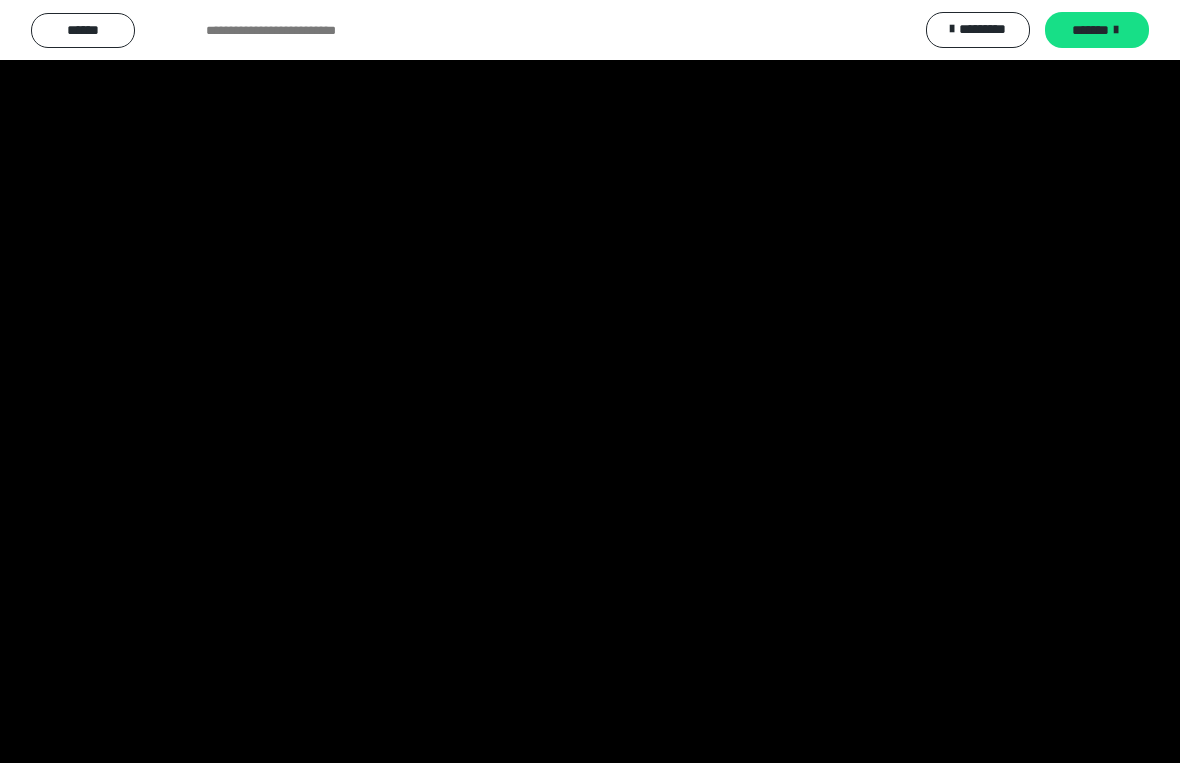 click at bounding box center (590, 381) 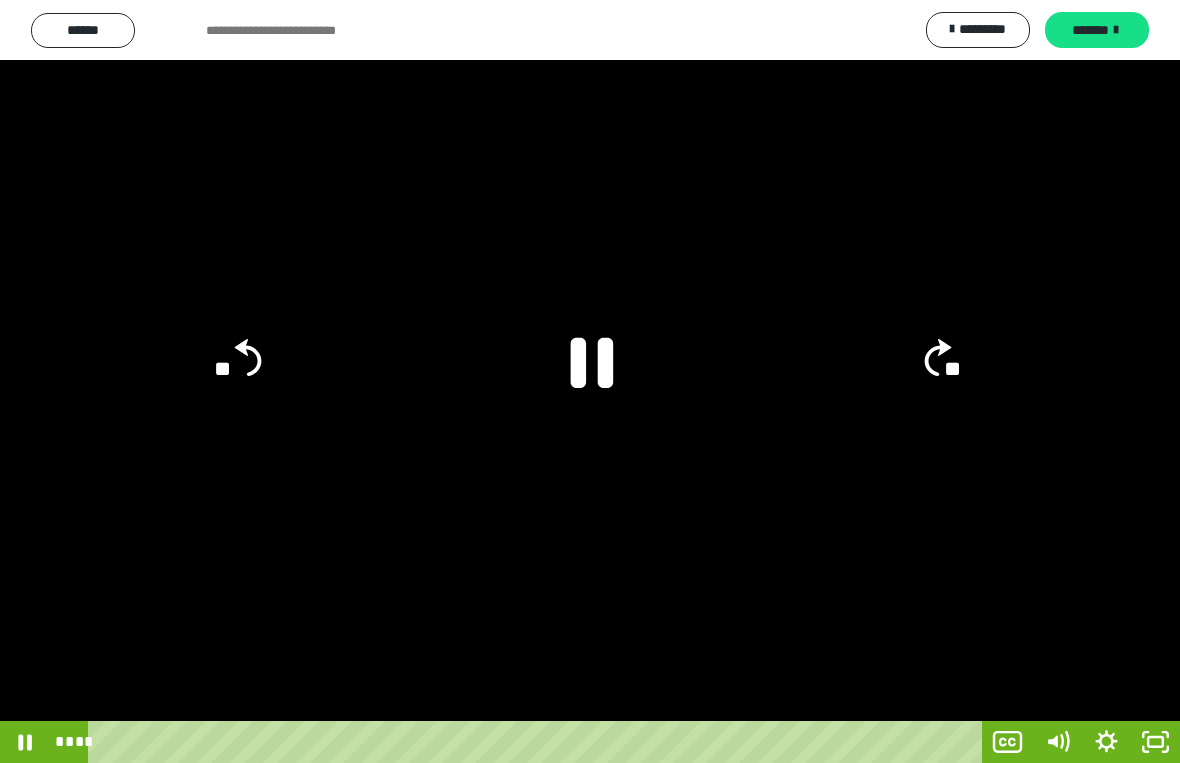 click 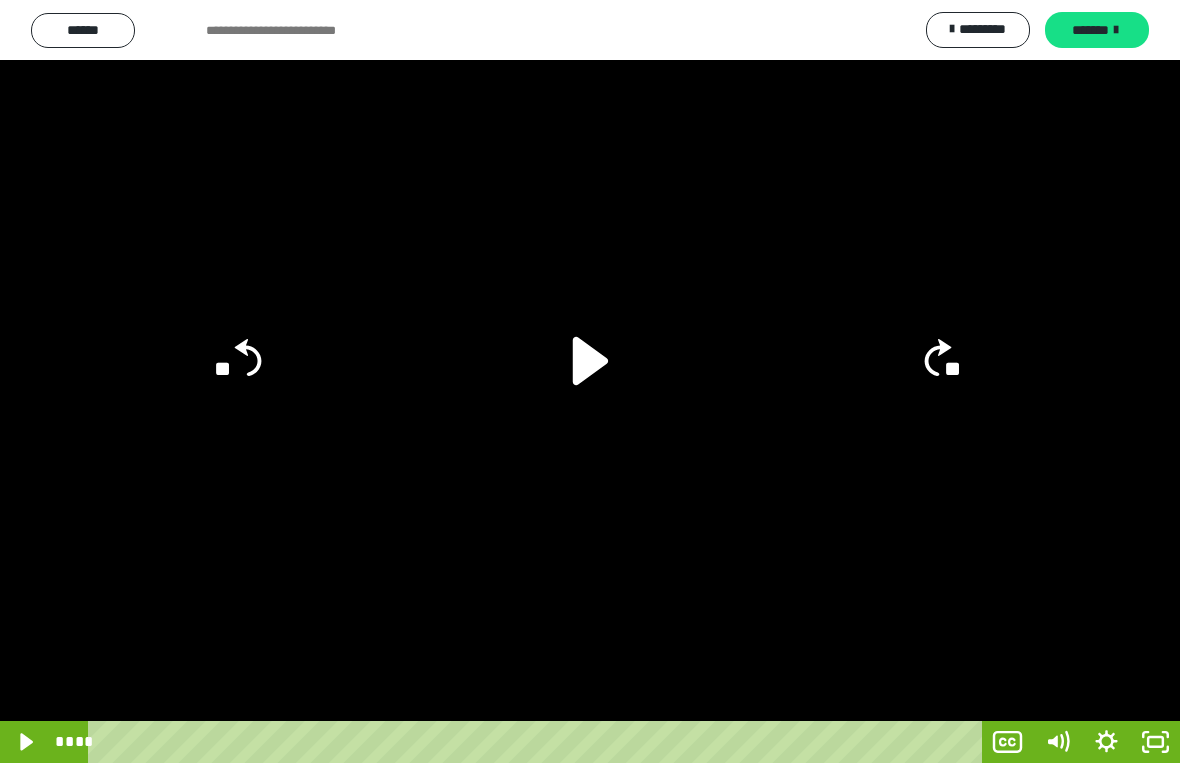click 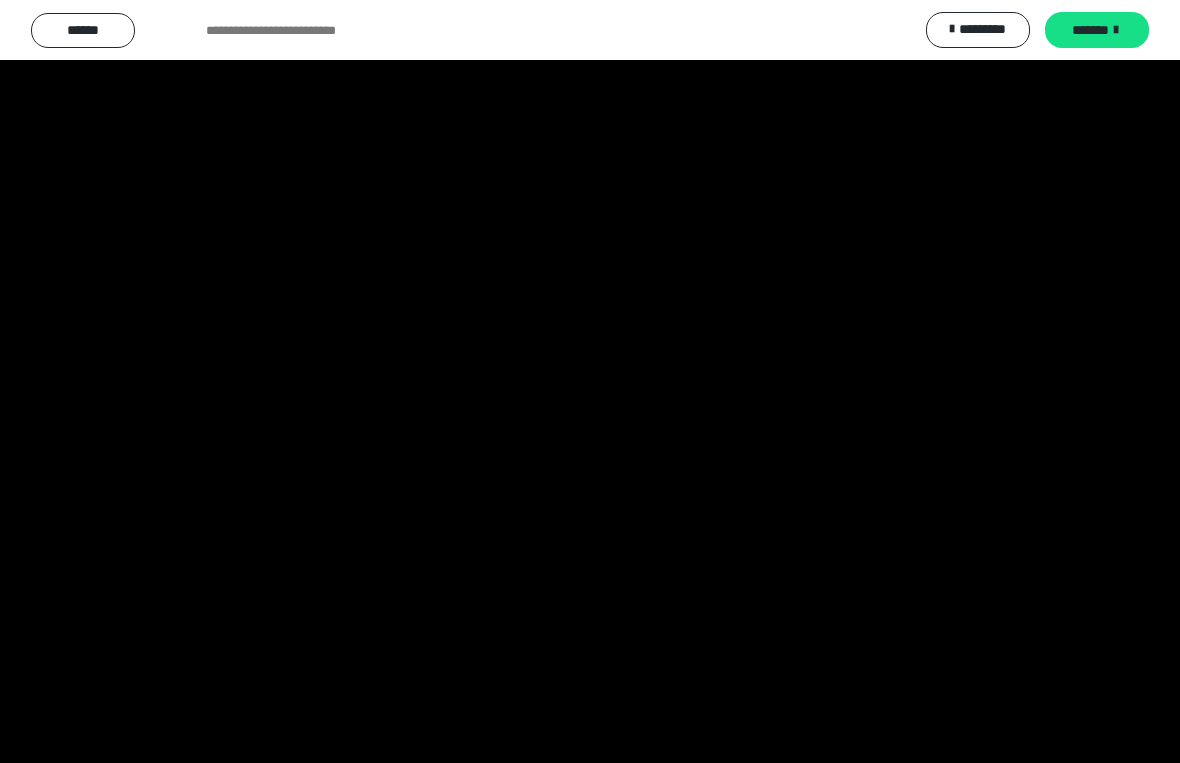 click at bounding box center (590, 381) 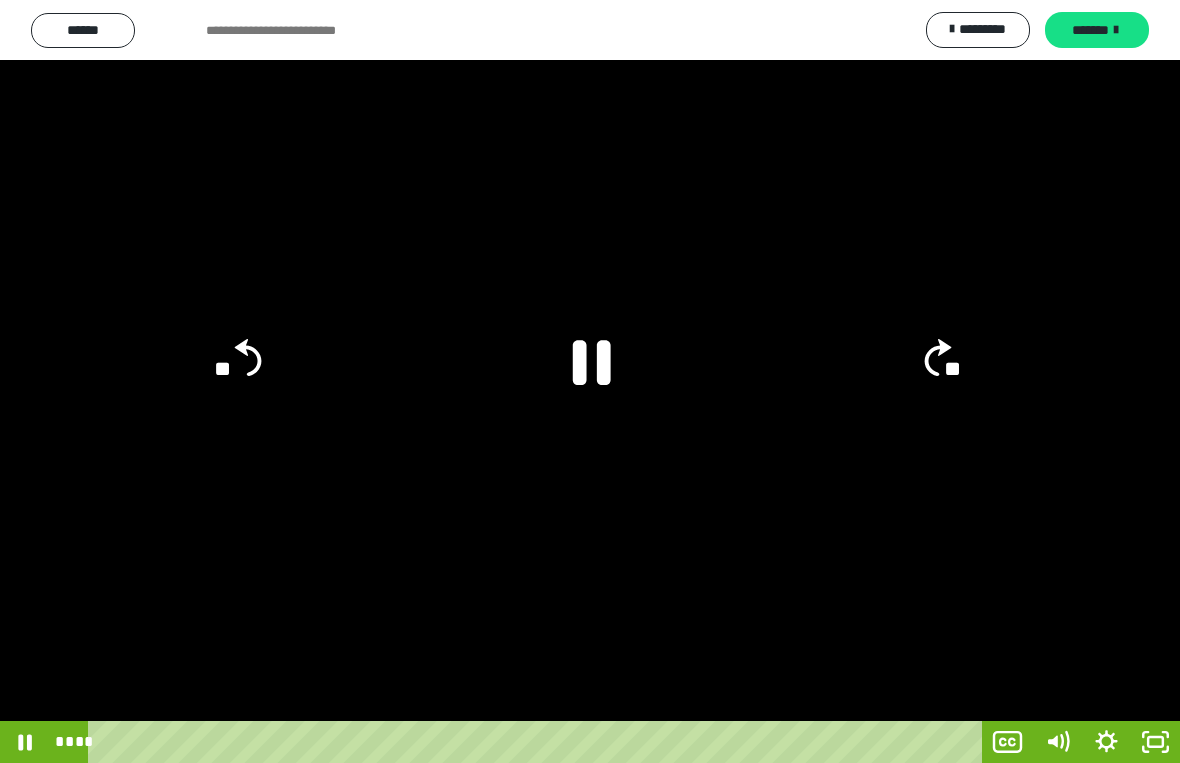 click on "**" 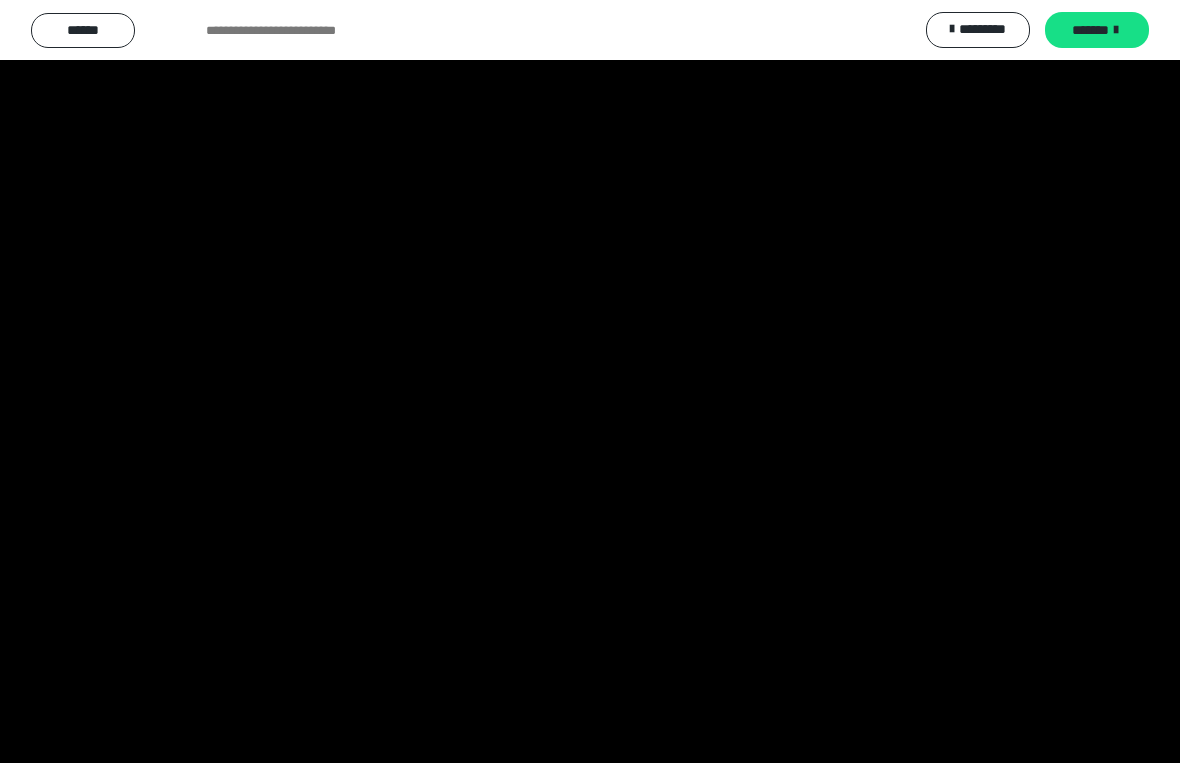 click at bounding box center [590, 381] 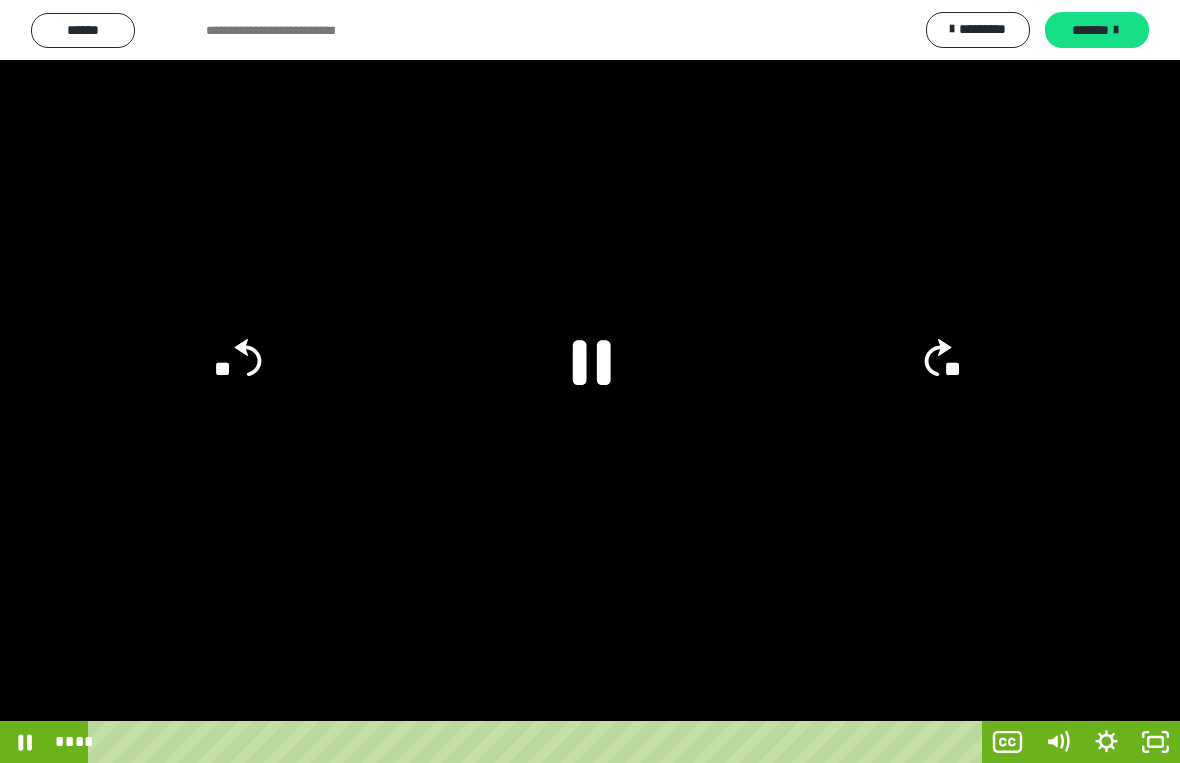 click 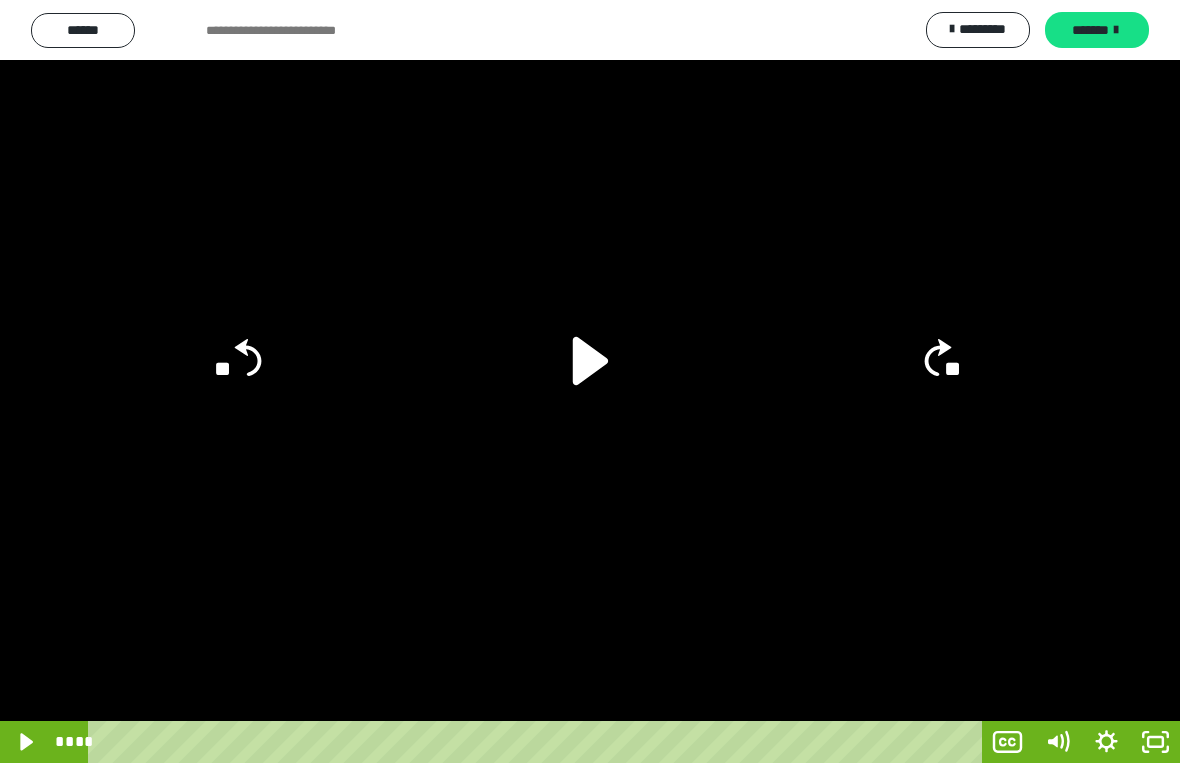 click 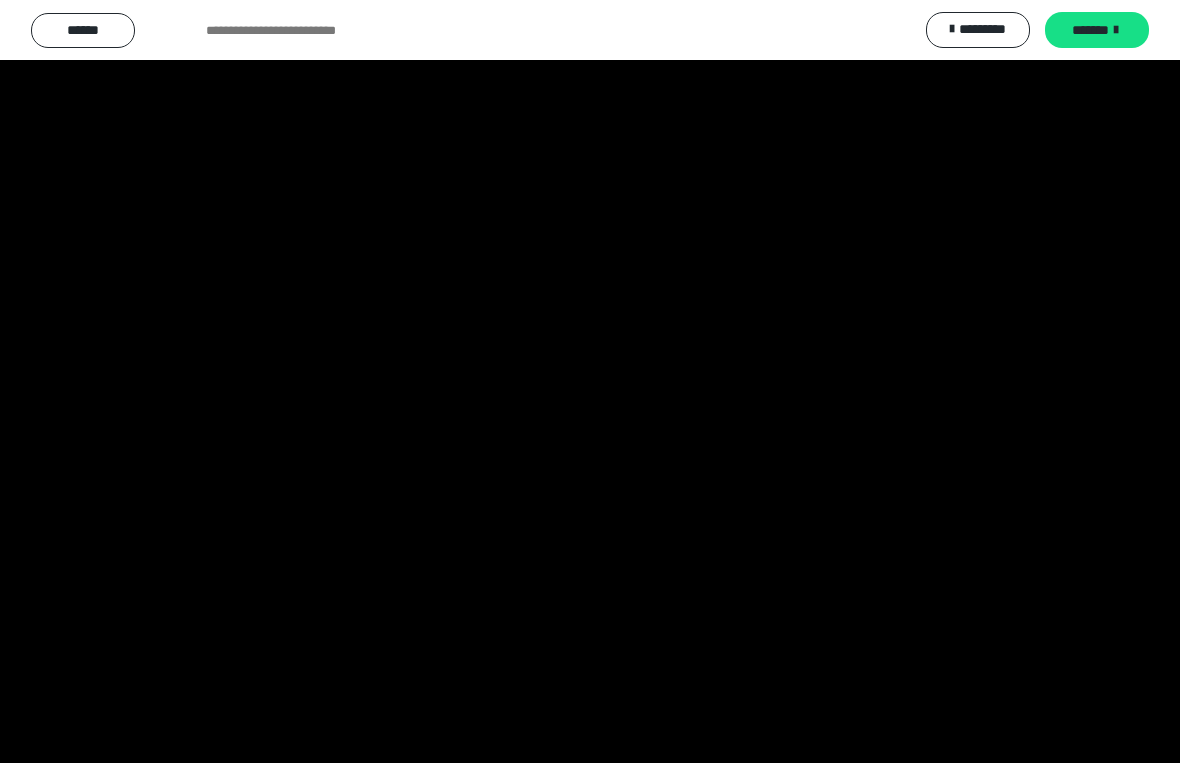 click at bounding box center (590, 381) 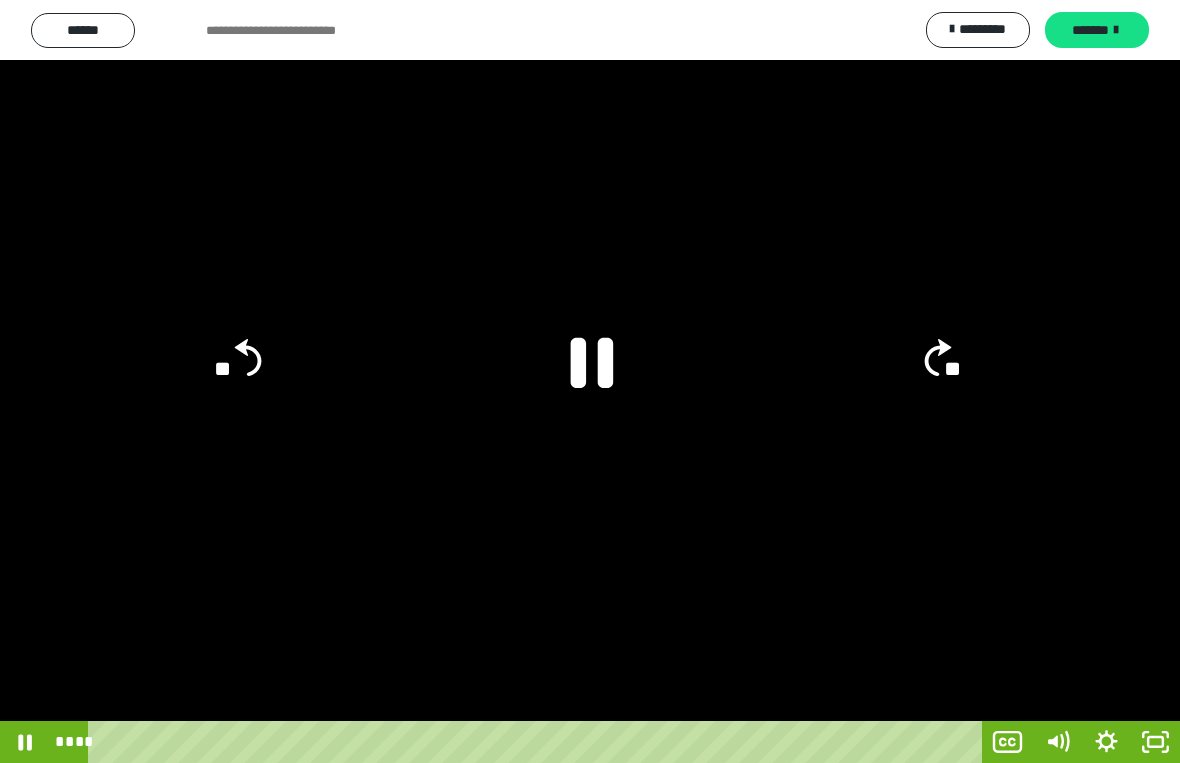 click 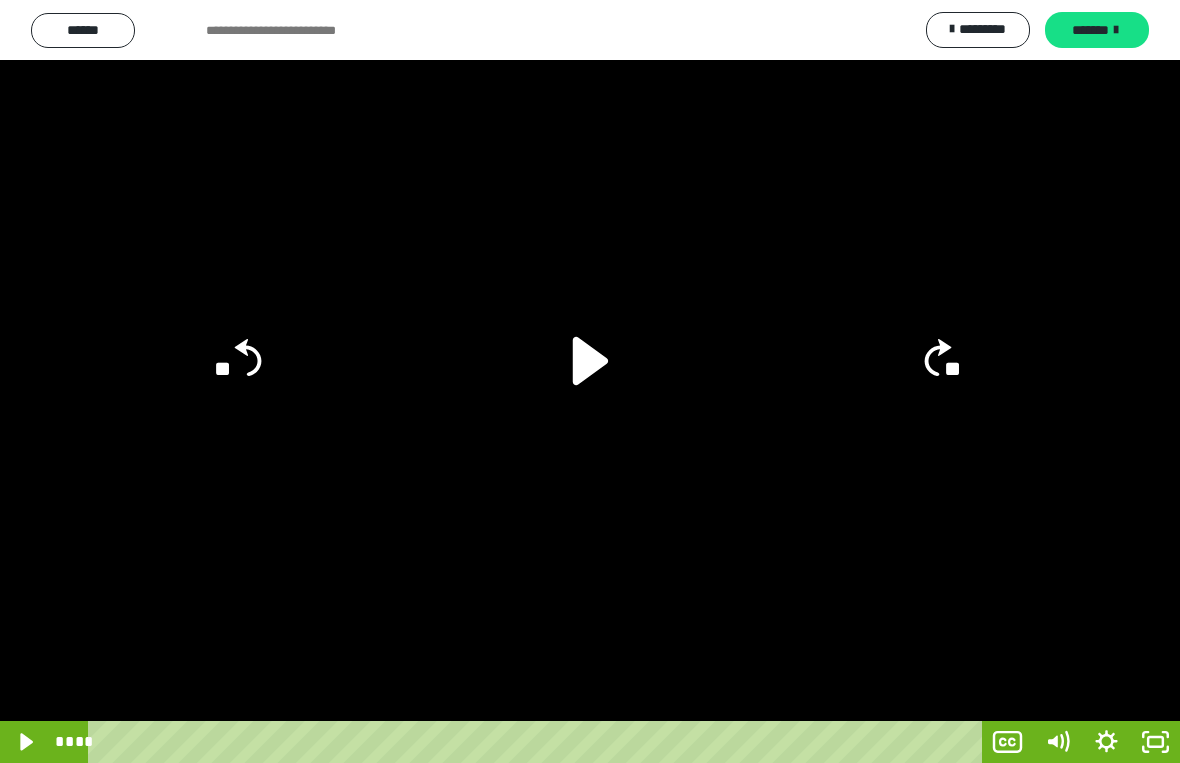 click 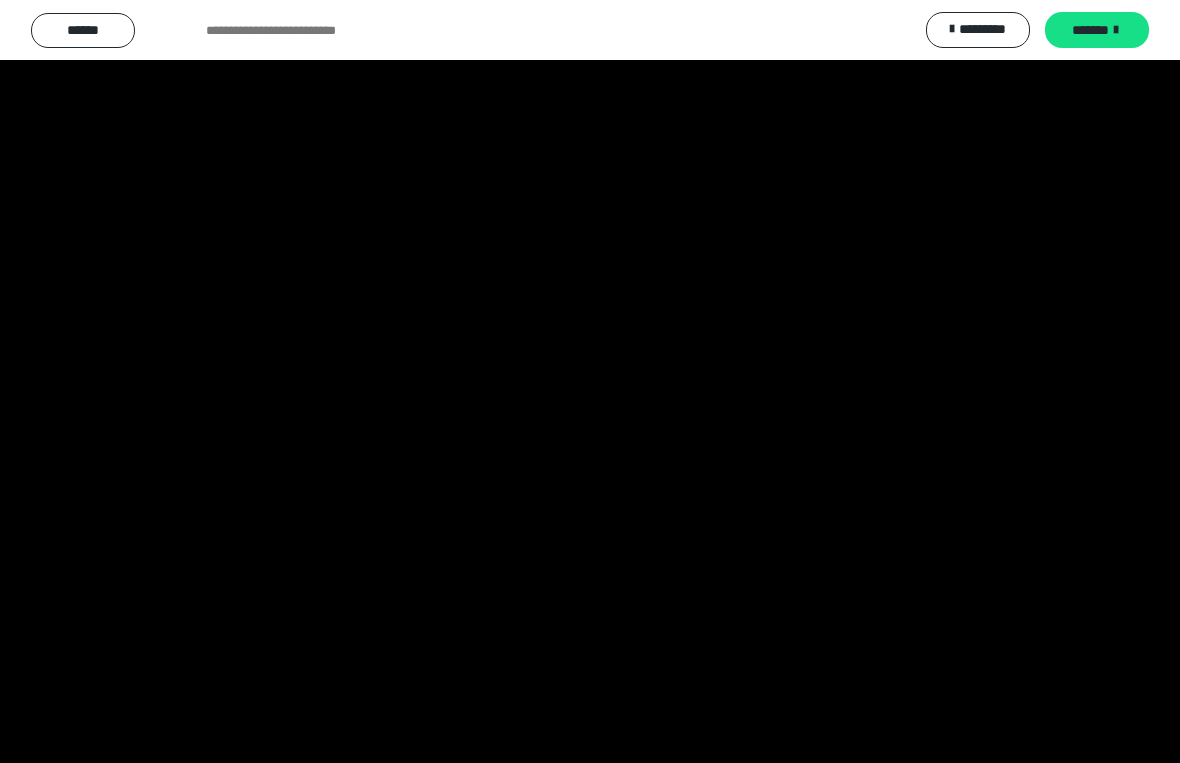 click at bounding box center (590, 381) 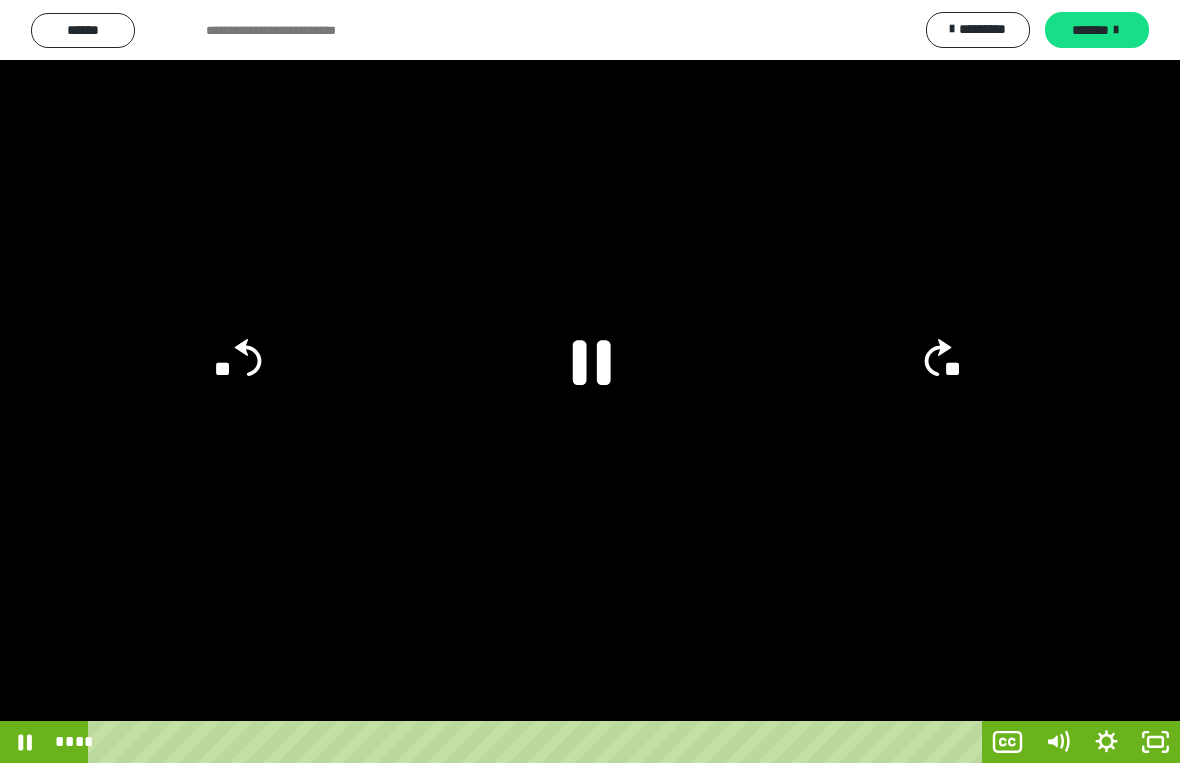 click 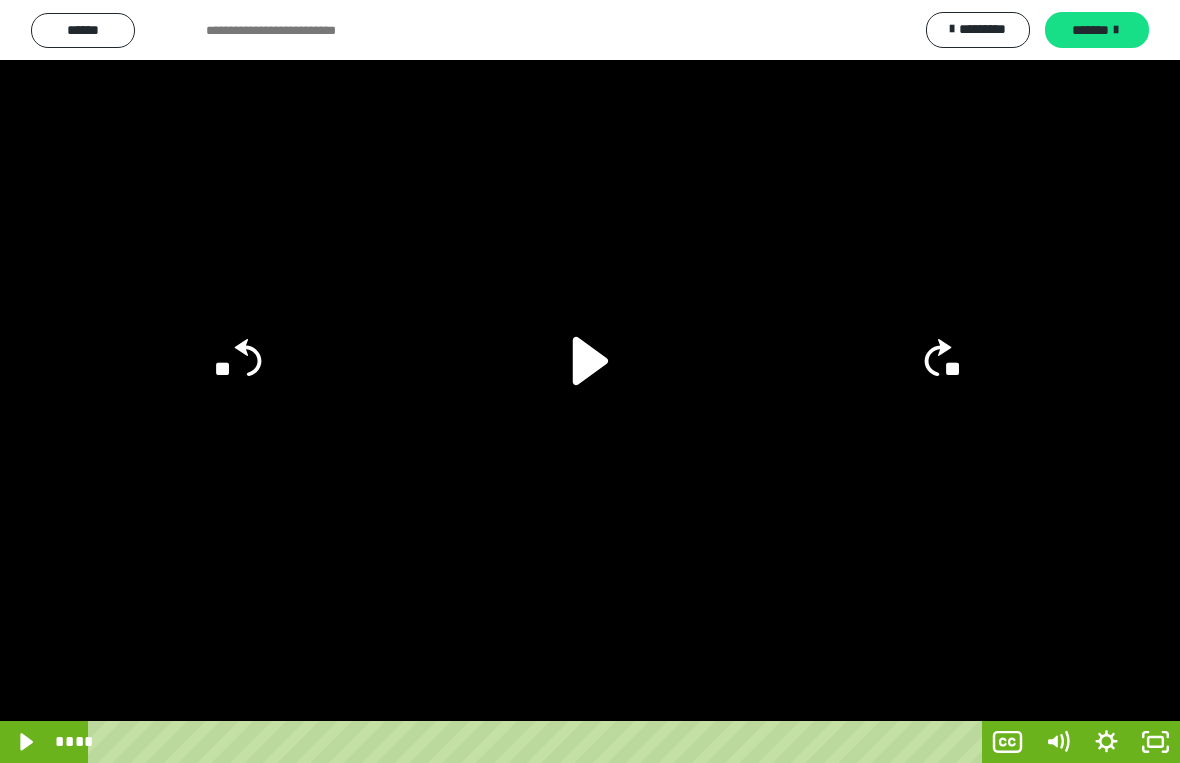 click 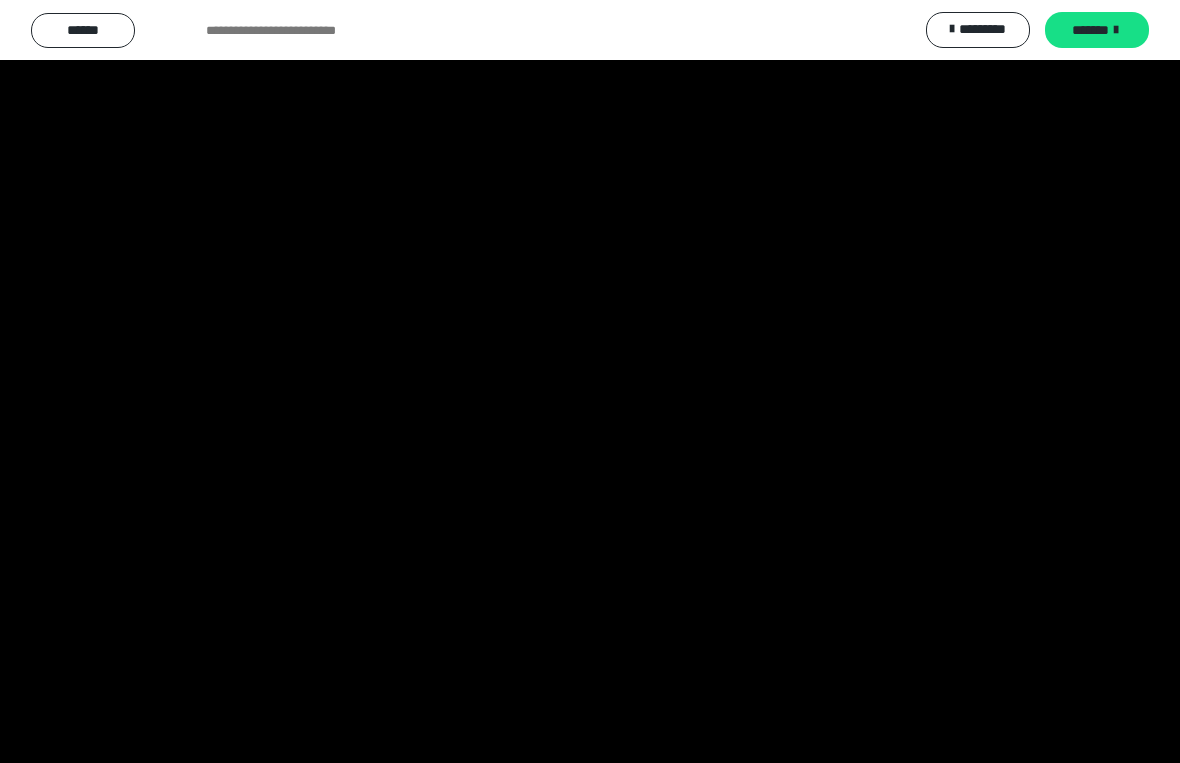 click at bounding box center (590, 381) 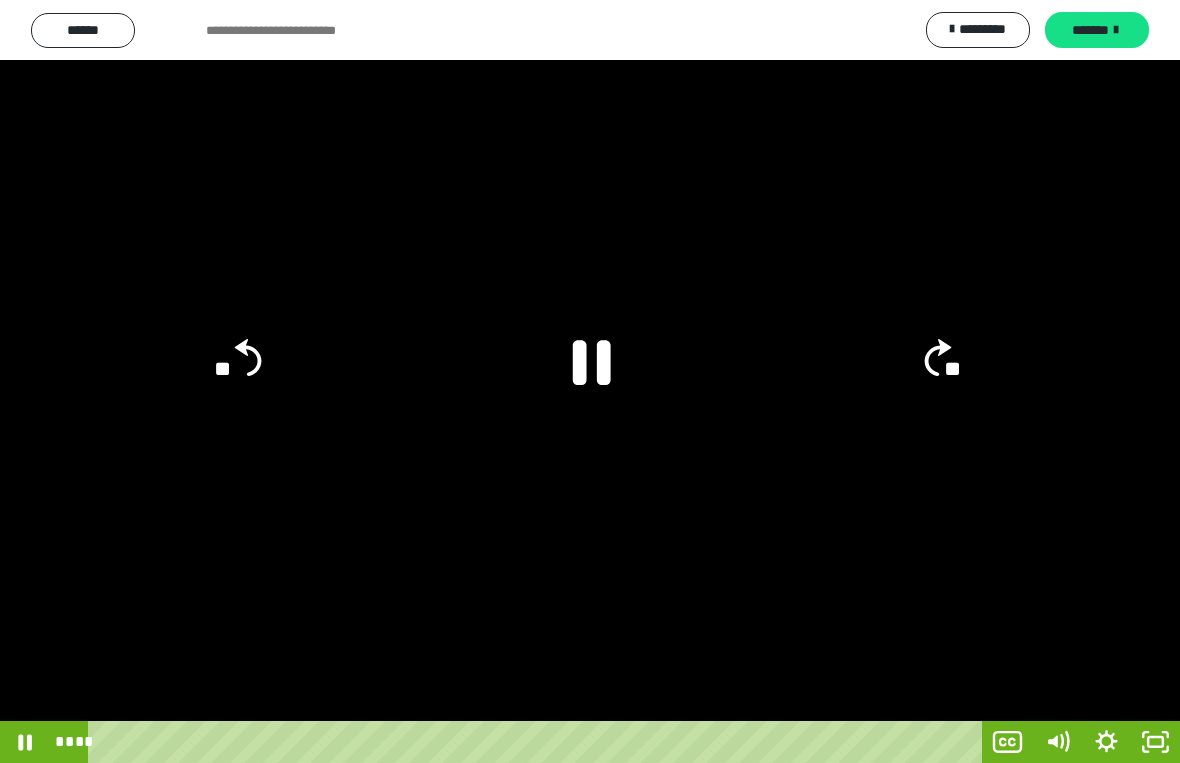 click on "**" 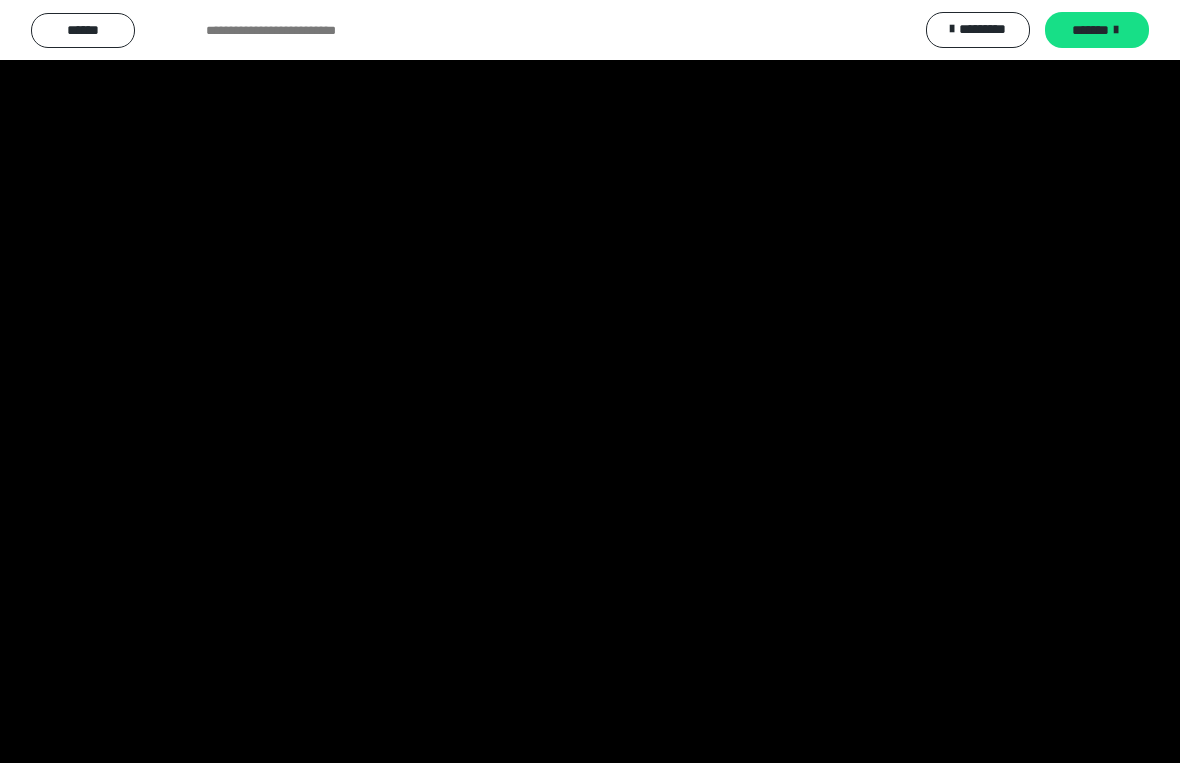 click at bounding box center [590, 381] 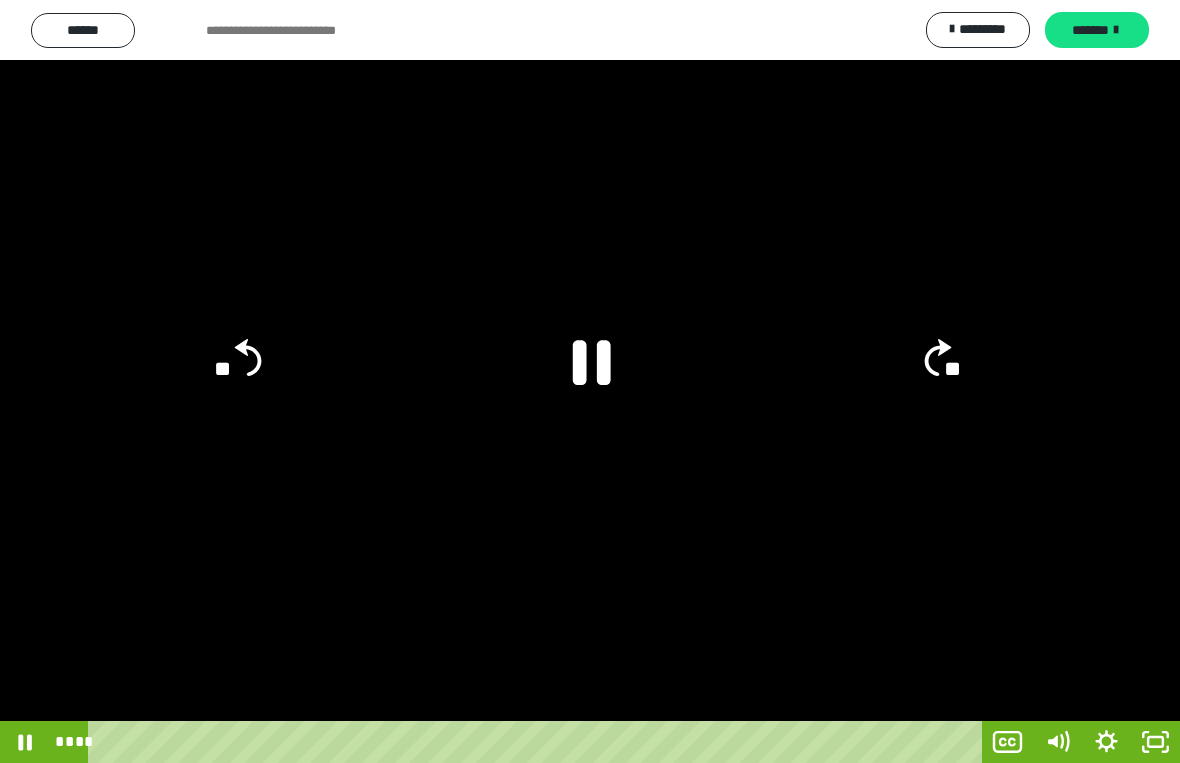 click 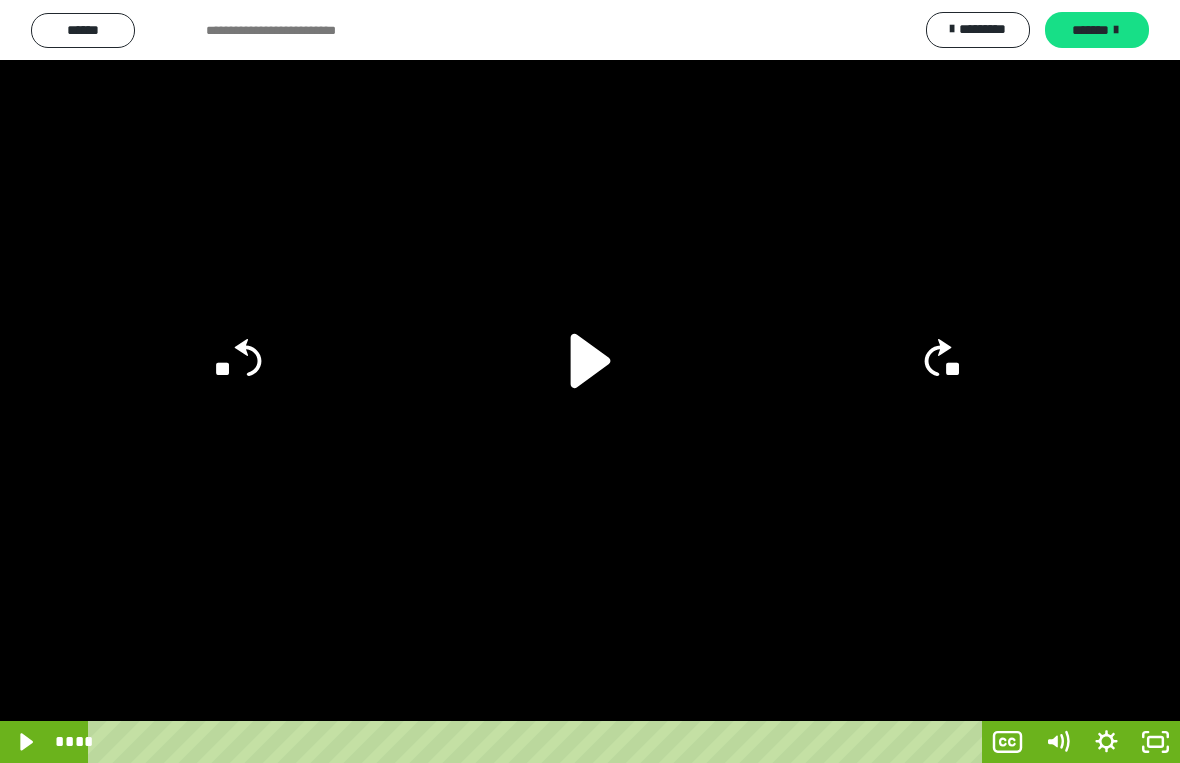 click 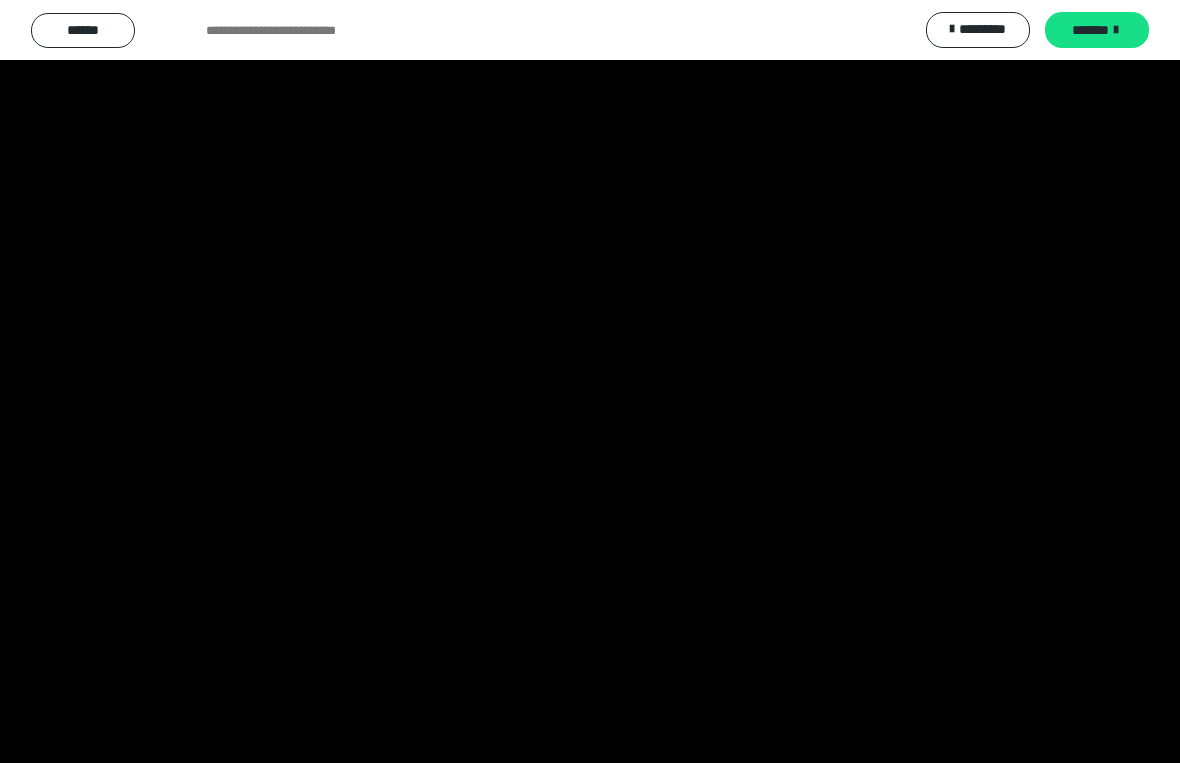 click at bounding box center [590, 381] 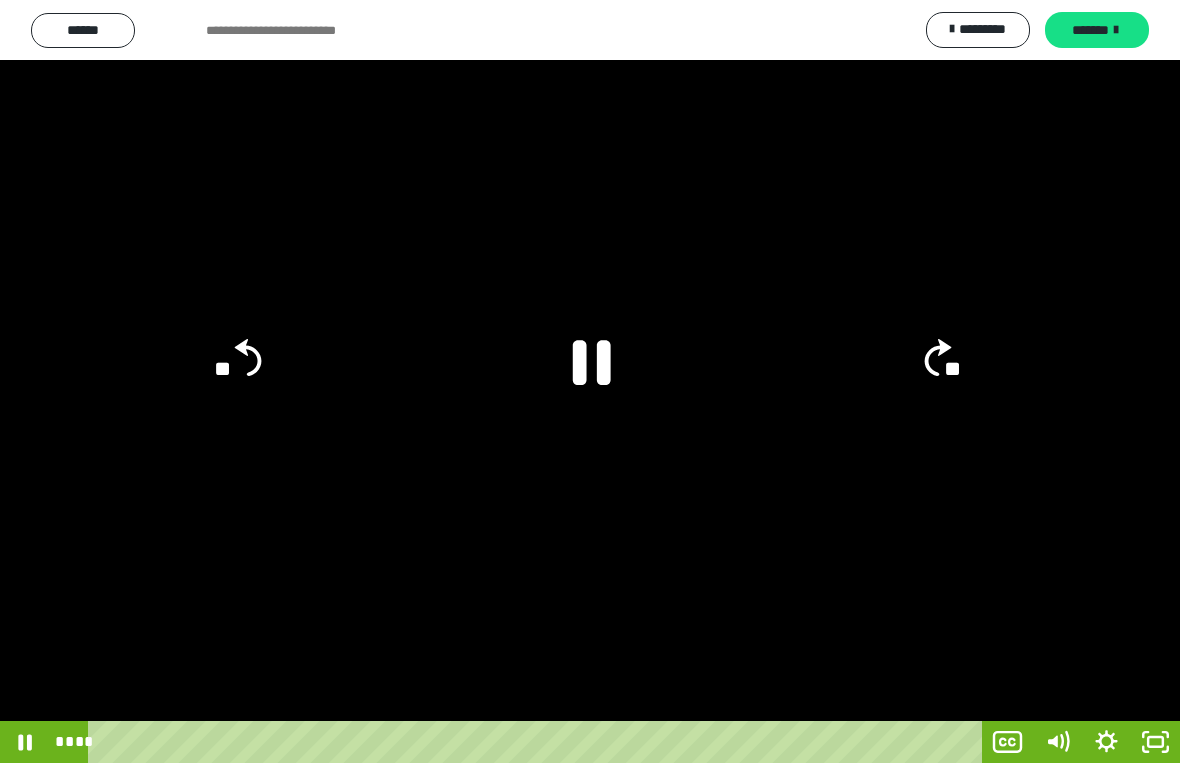 click 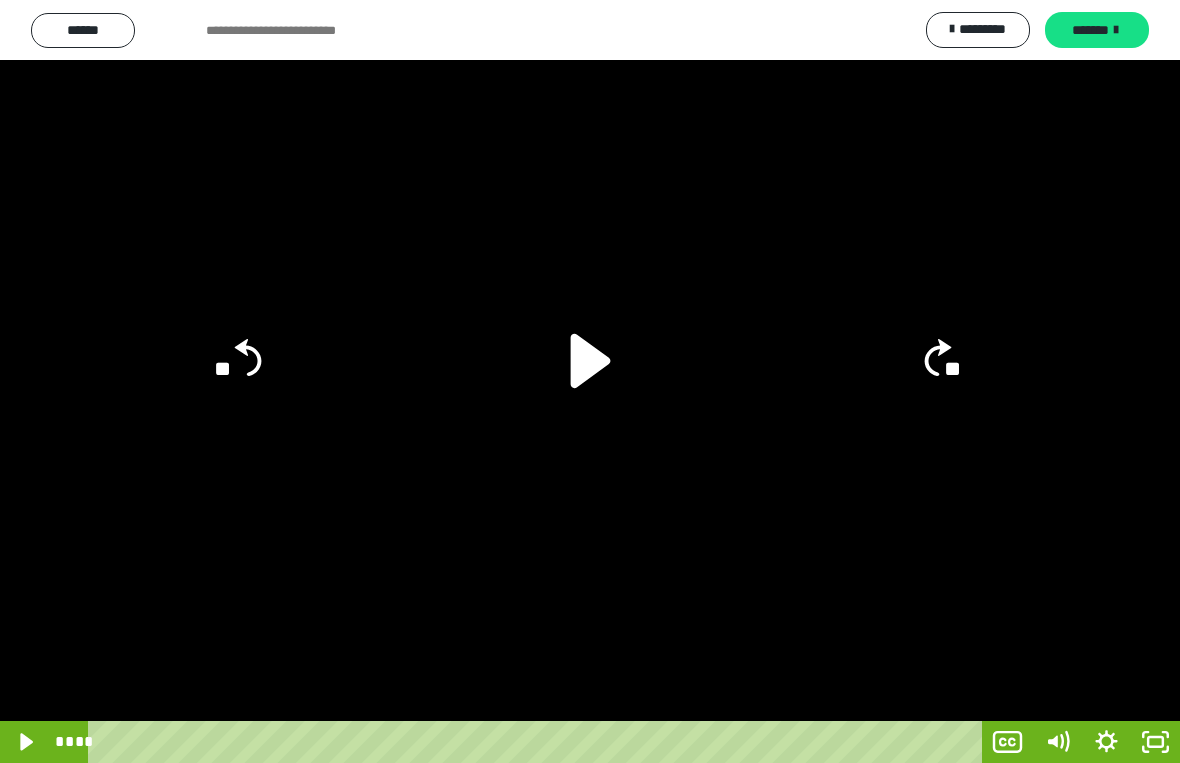 click 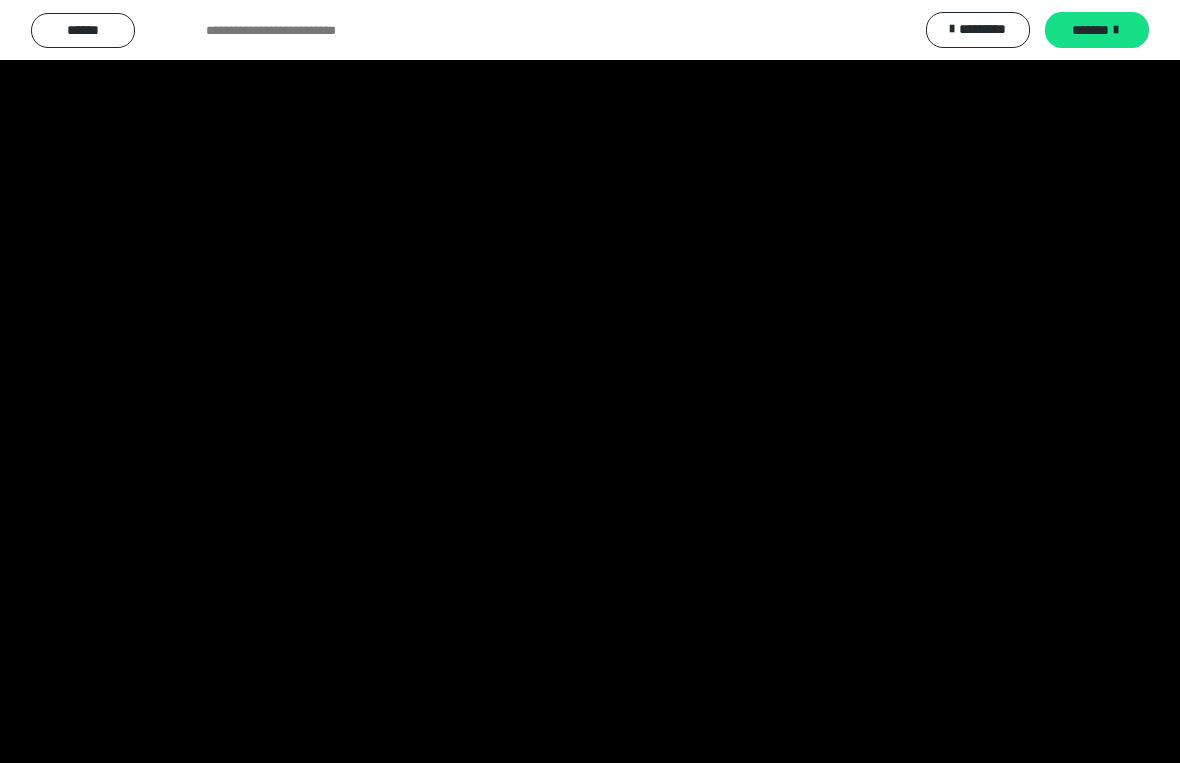 click at bounding box center (590, 381) 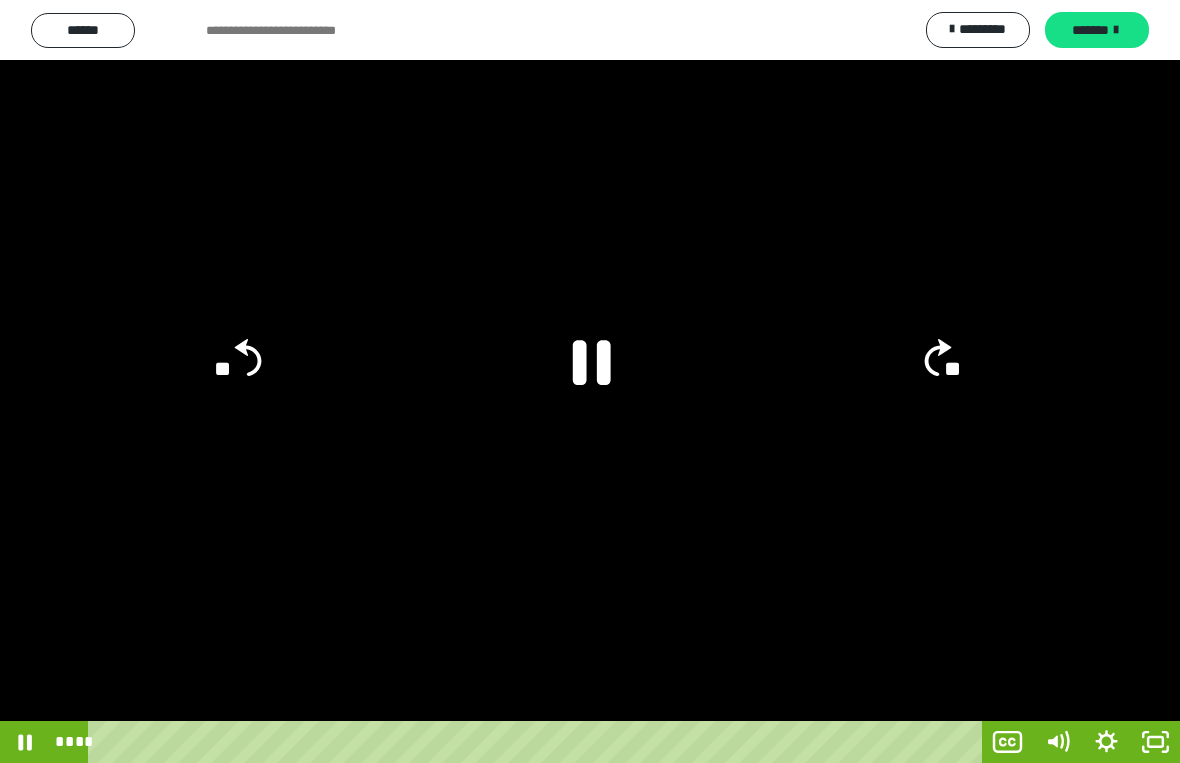 click 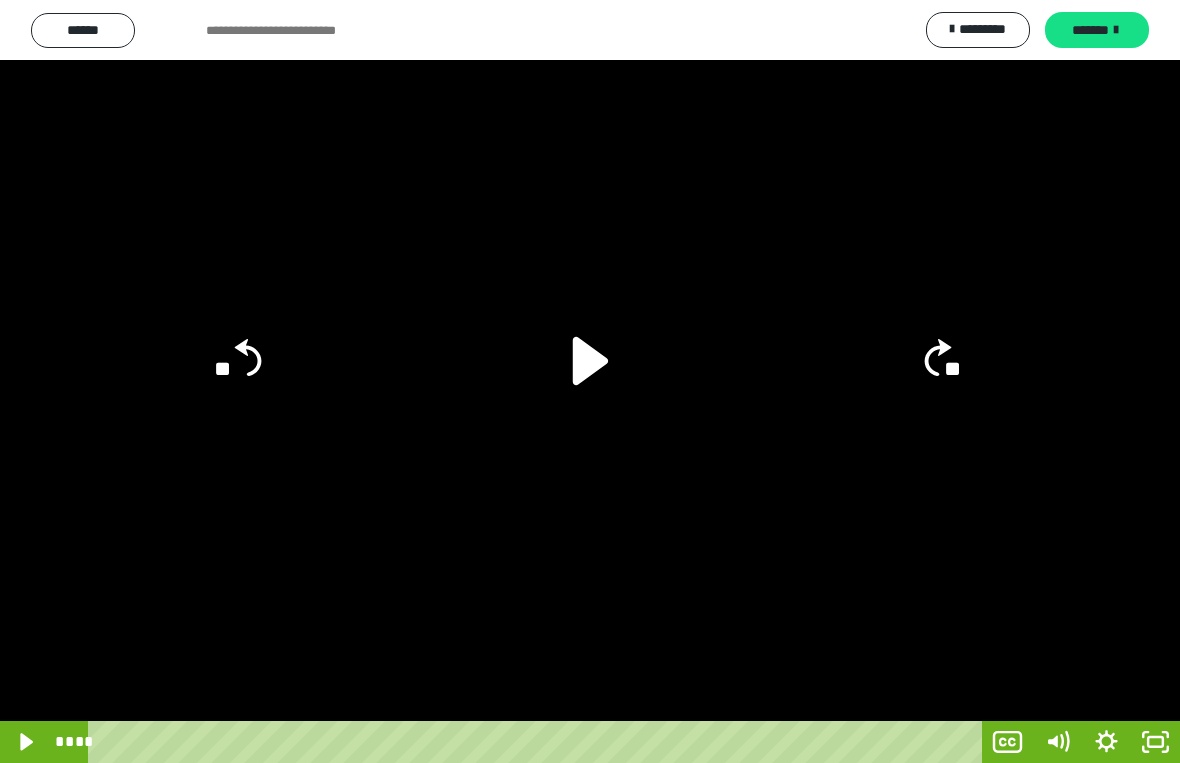 click 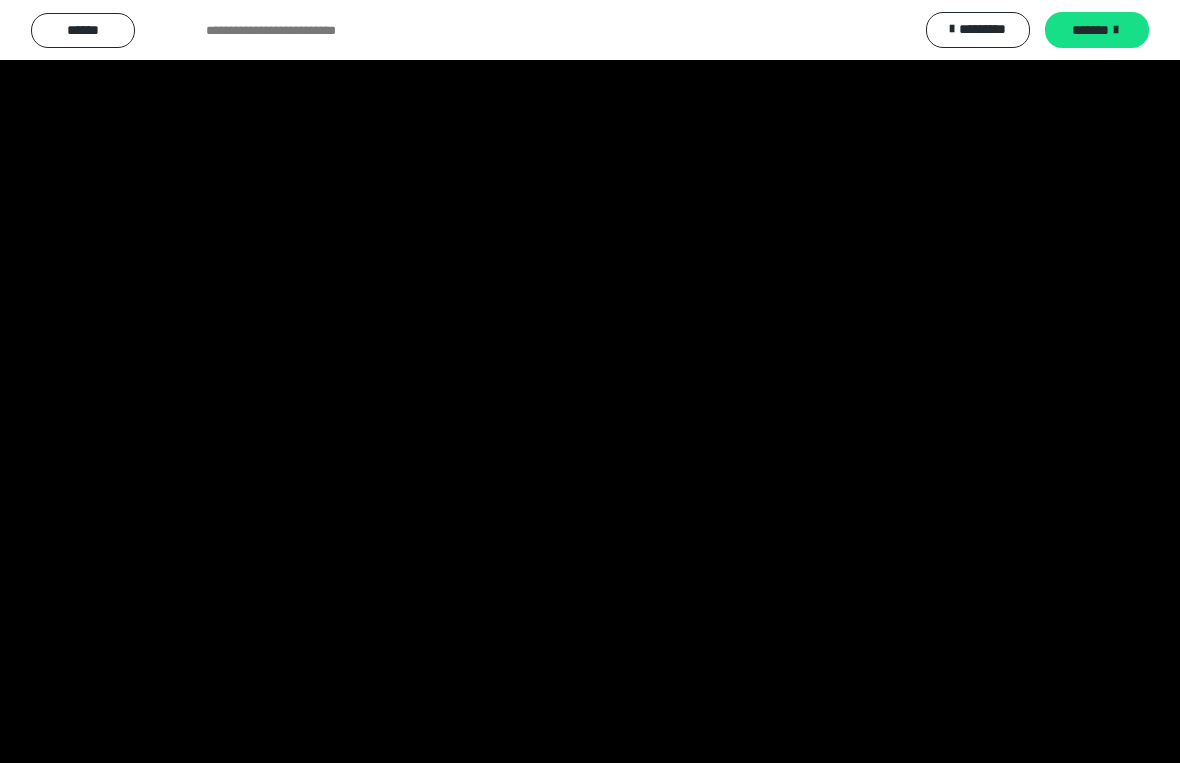 click at bounding box center (590, 381) 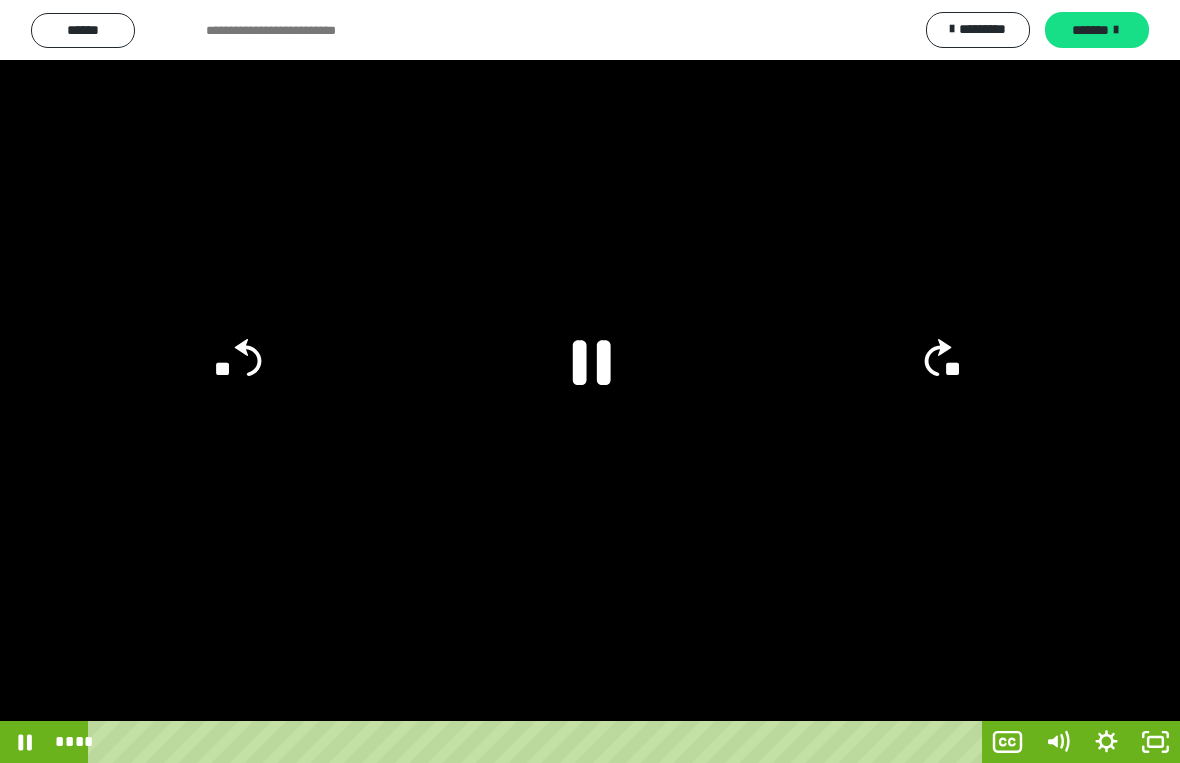 click 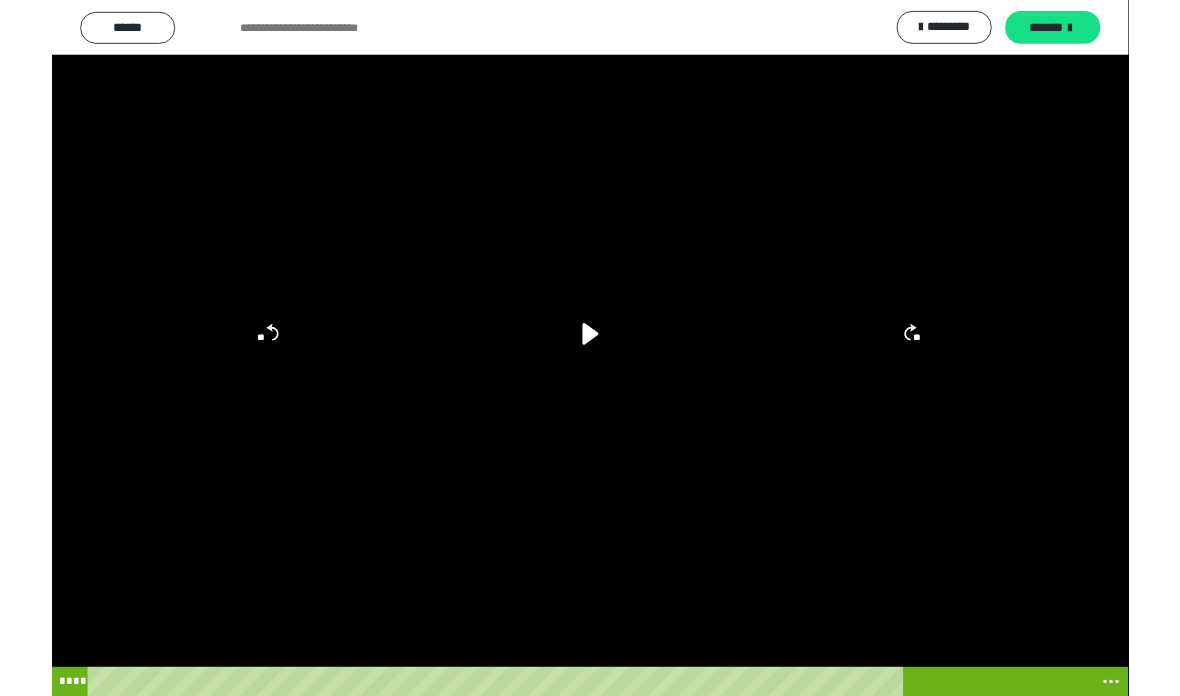scroll, scrollTop: 334, scrollLeft: 0, axis: vertical 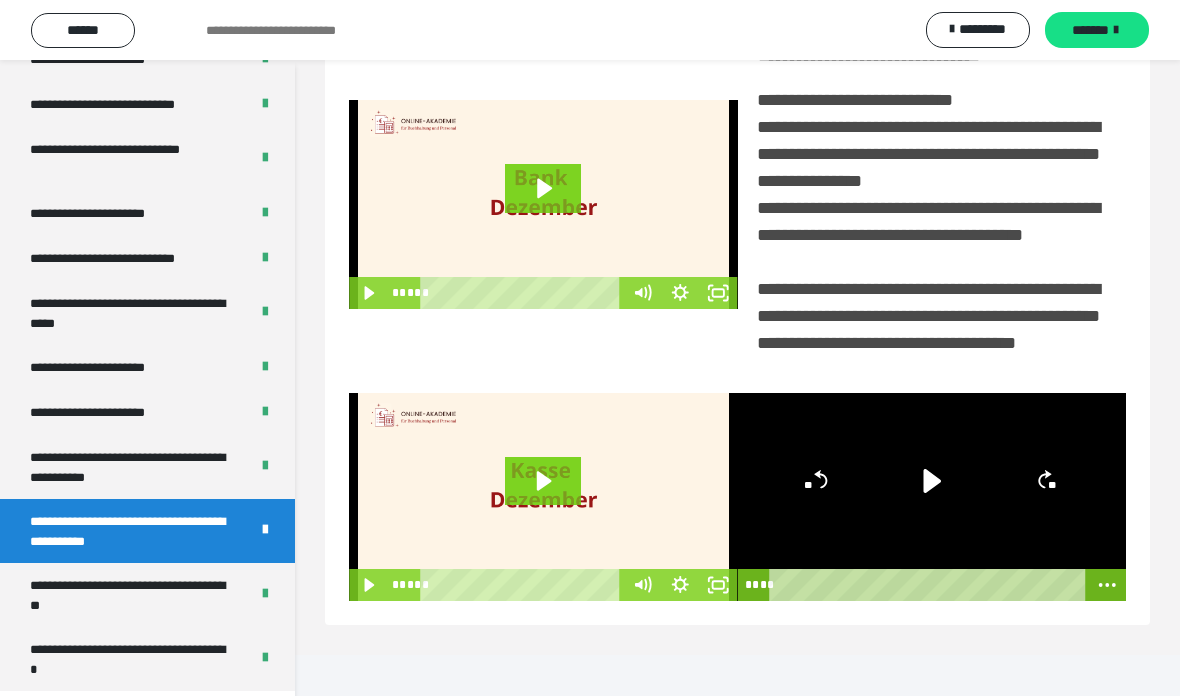 click on "**********" at bounding box center [131, 595] 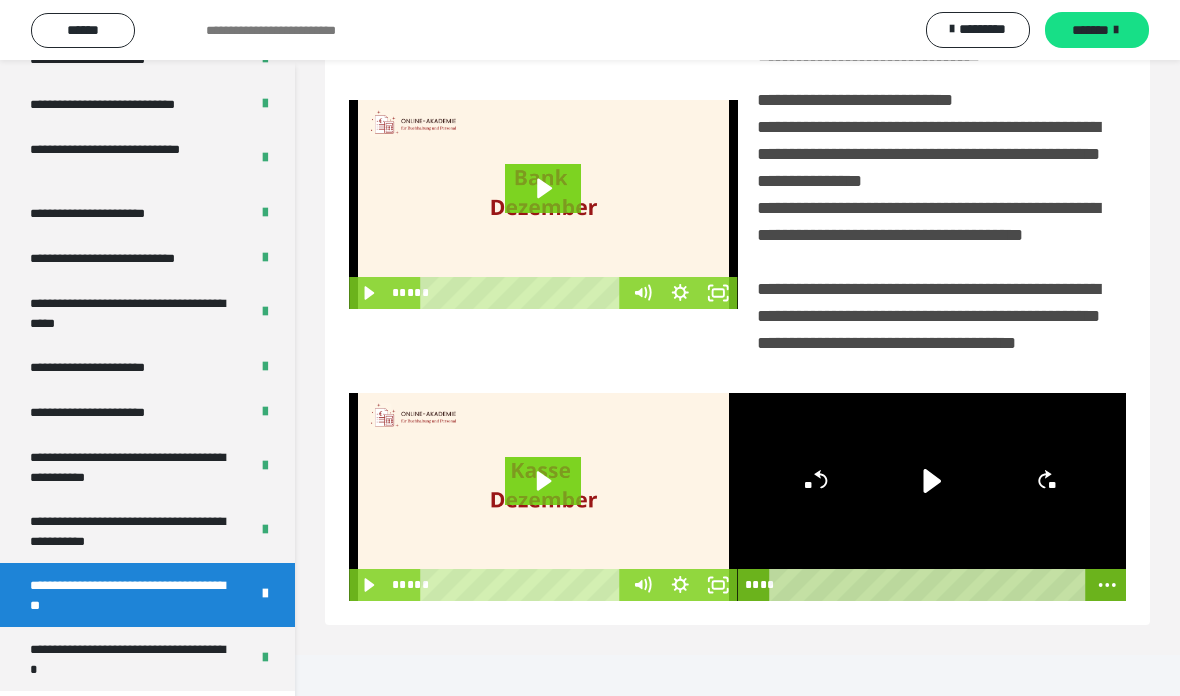 scroll, scrollTop: 140, scrollLeft: 0, axis: vertical 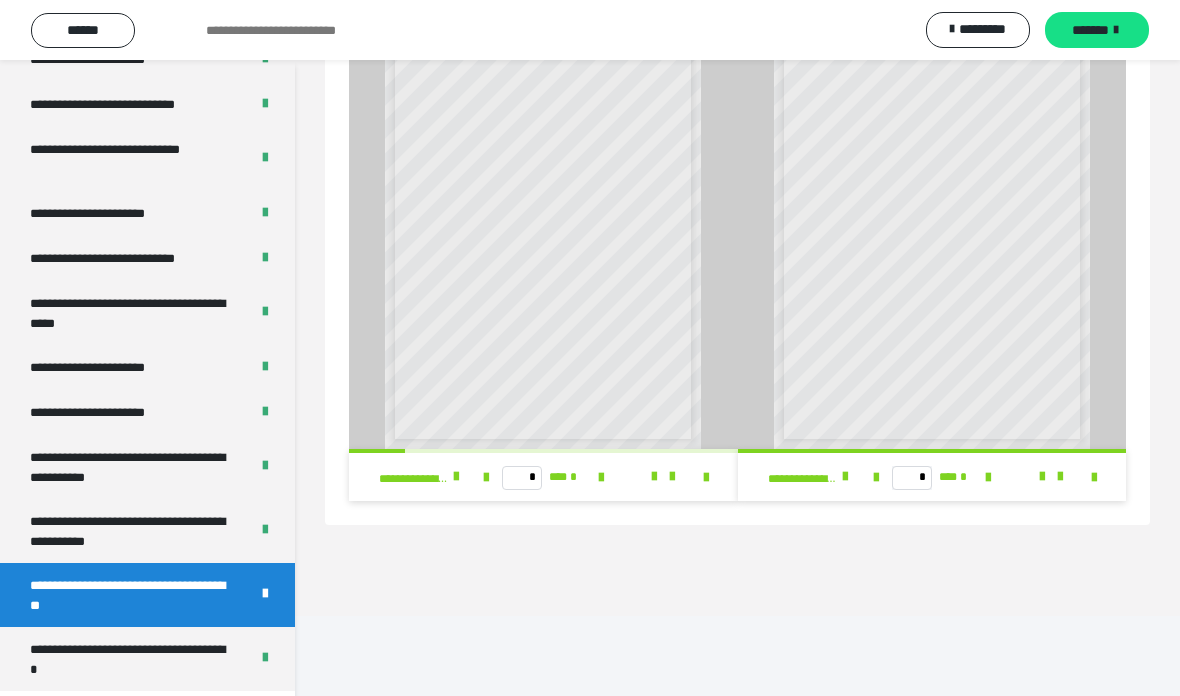 click on "**********" at bounding box center (131, 659) 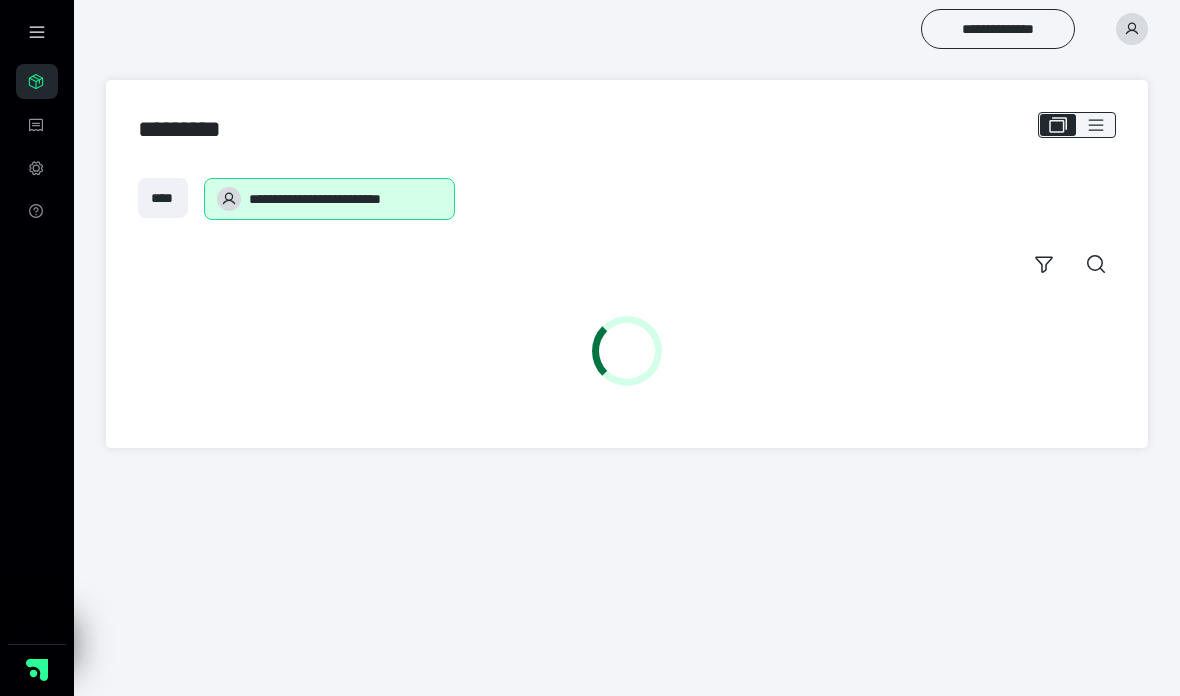 scroll, scrollTop: 11, scrollLeft: 0, axis: vertical 